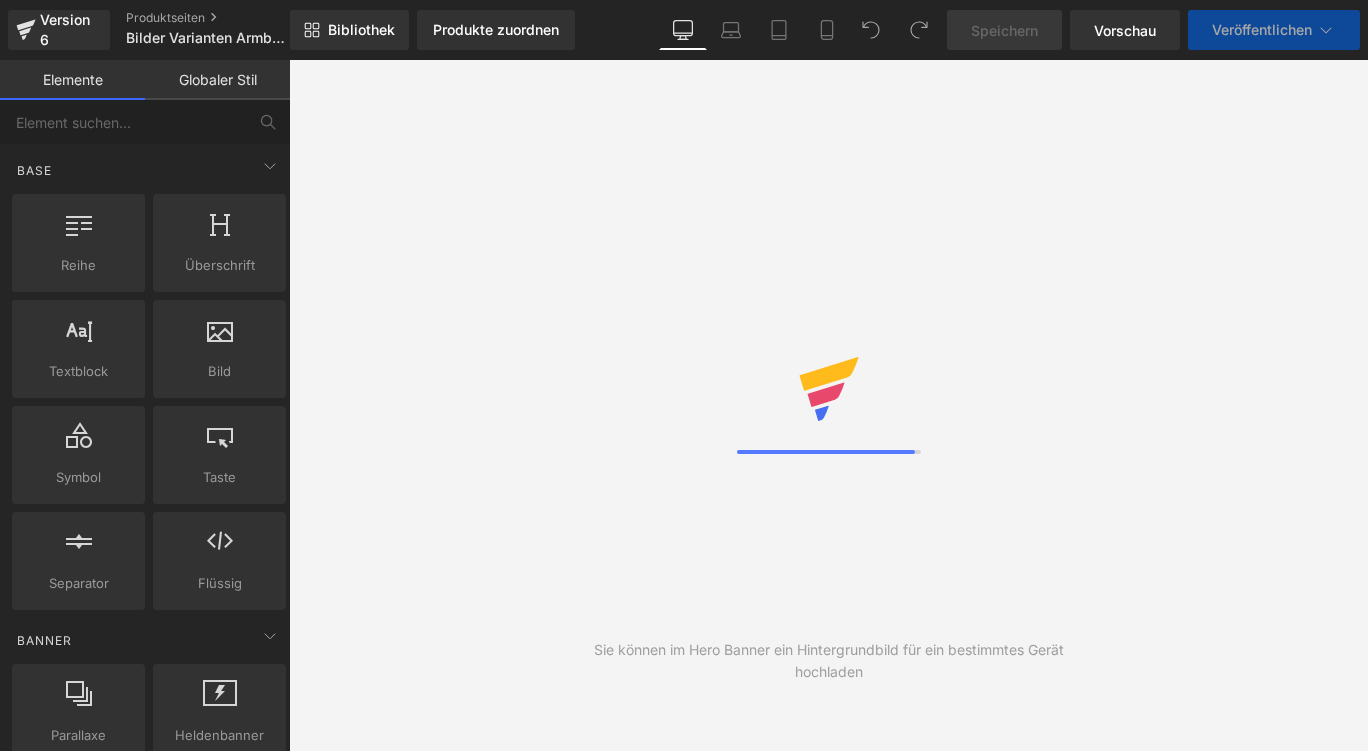 scroll, scrollTop: 0, scrollLeft: 0, axis: both 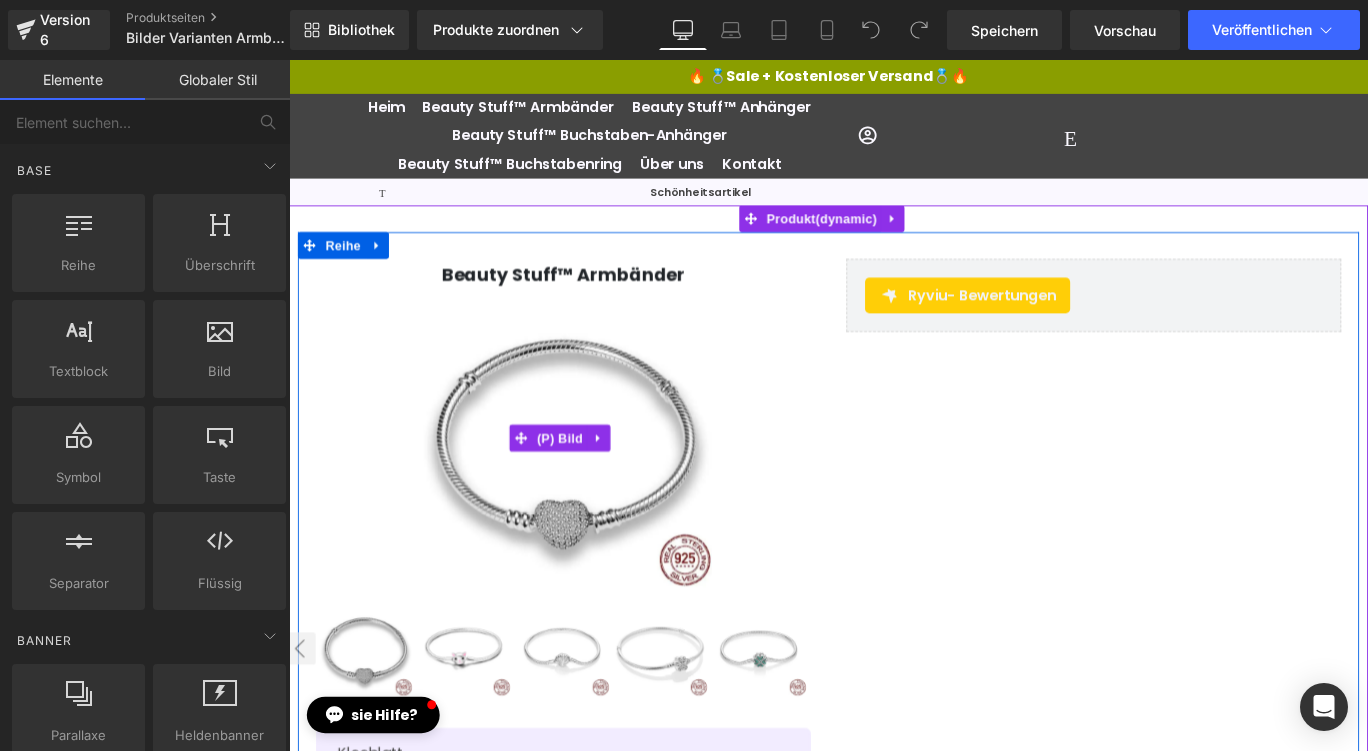 click at bounding box center (596, 484) 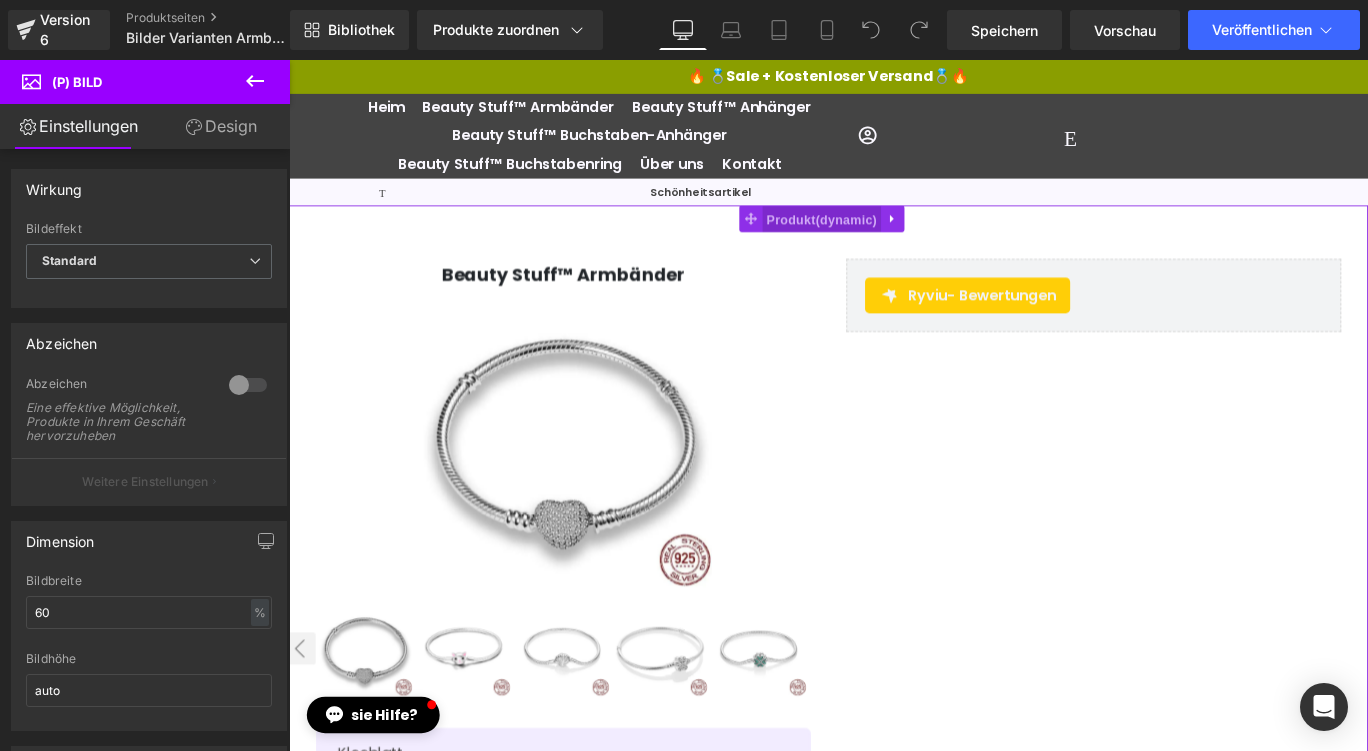 click on "Produkt" at bounding box center (887, 239) 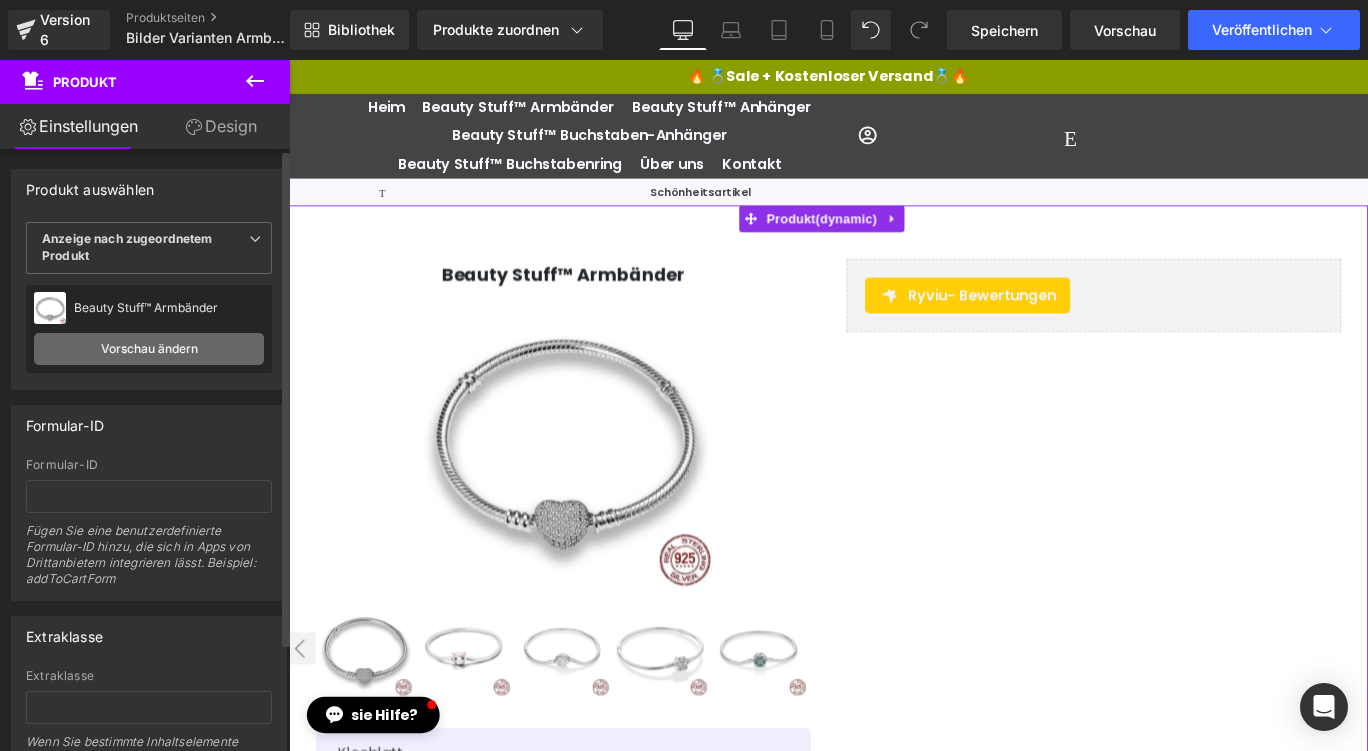 click on "Vorschau ändern" at bounding box center (149, 348) 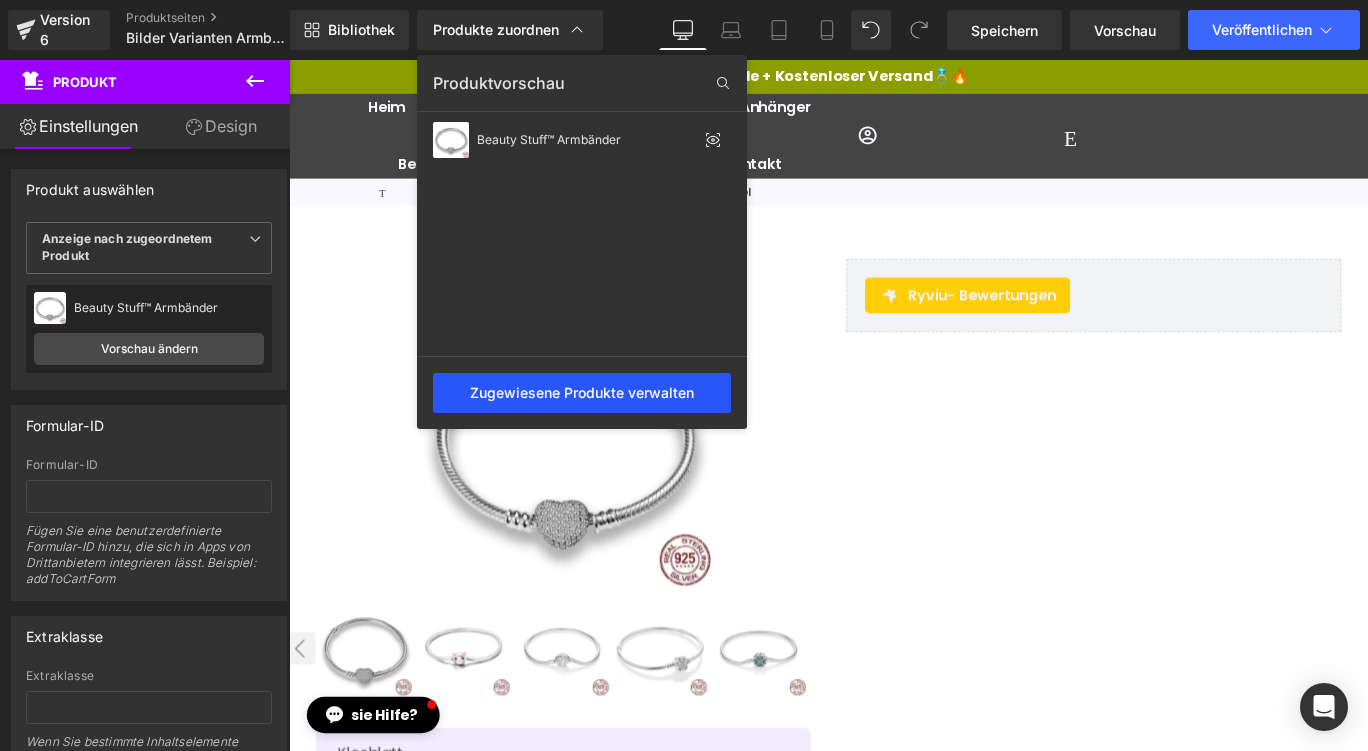 click on "Zugewiesene Produkte verwalten" at bounding box center (582, 392) 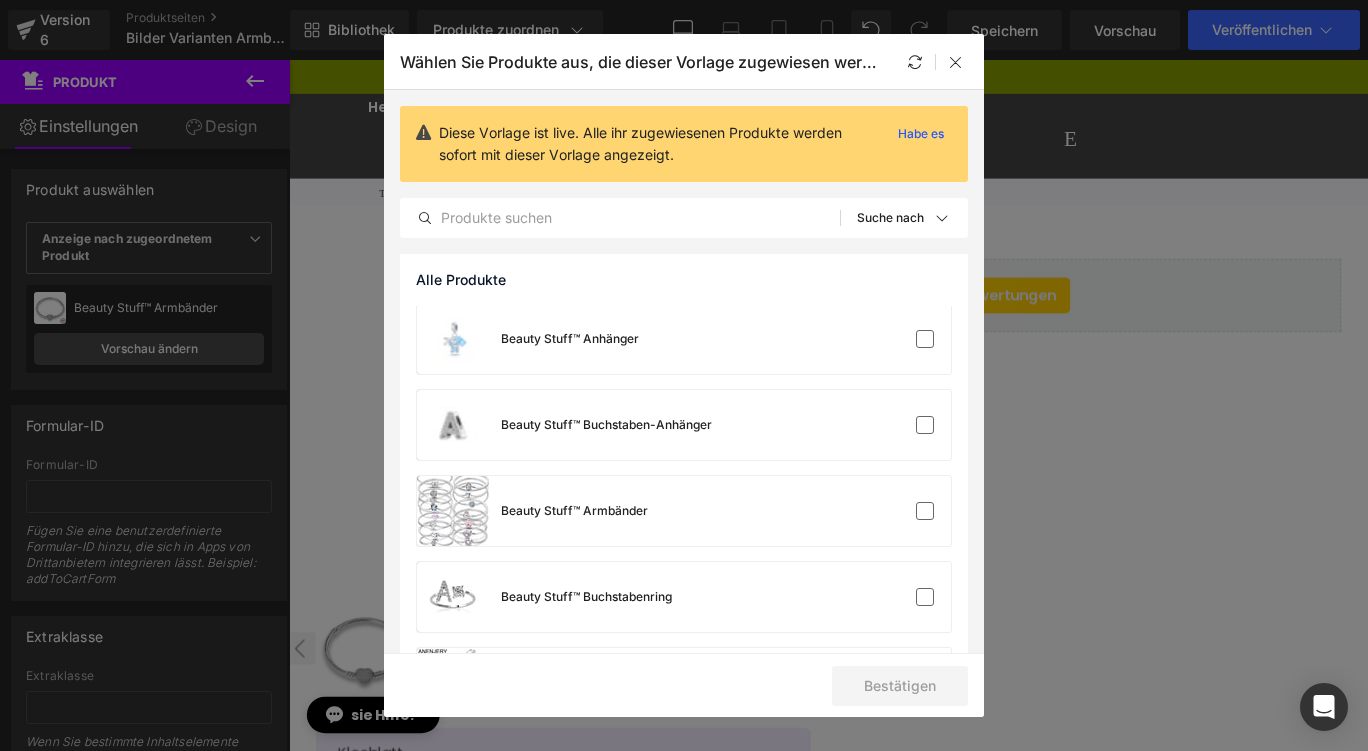 scroll, scrollTop: 0, scrollLeft: 0, axis: both 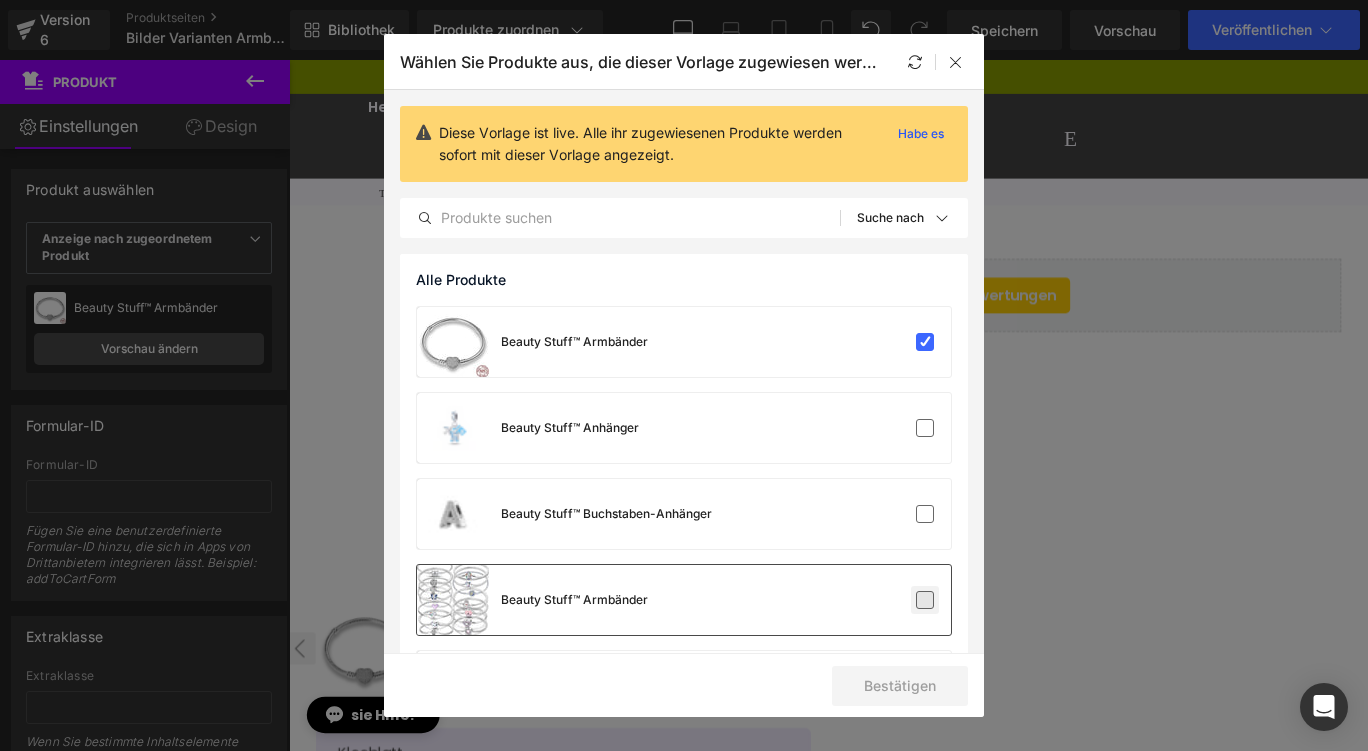 click at bounding box center (925, 600) 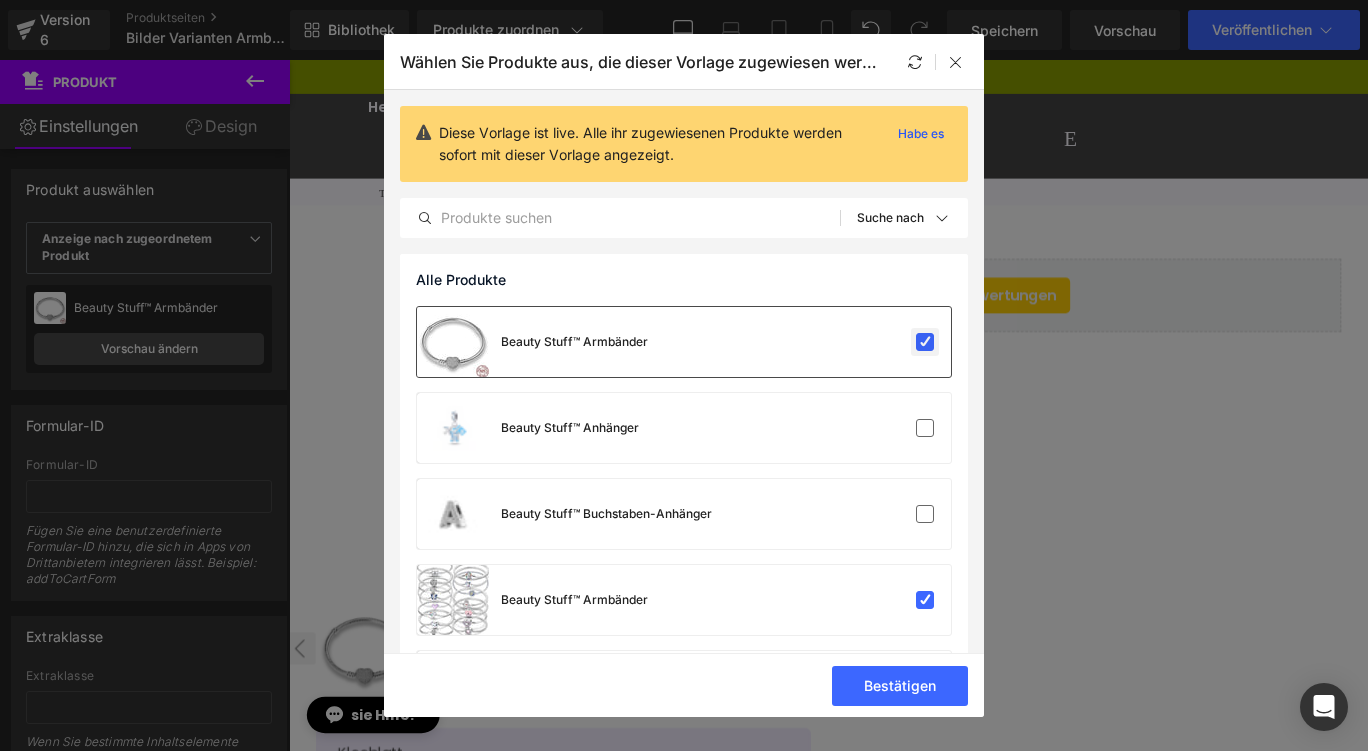 click at bounding box center [925, 342] 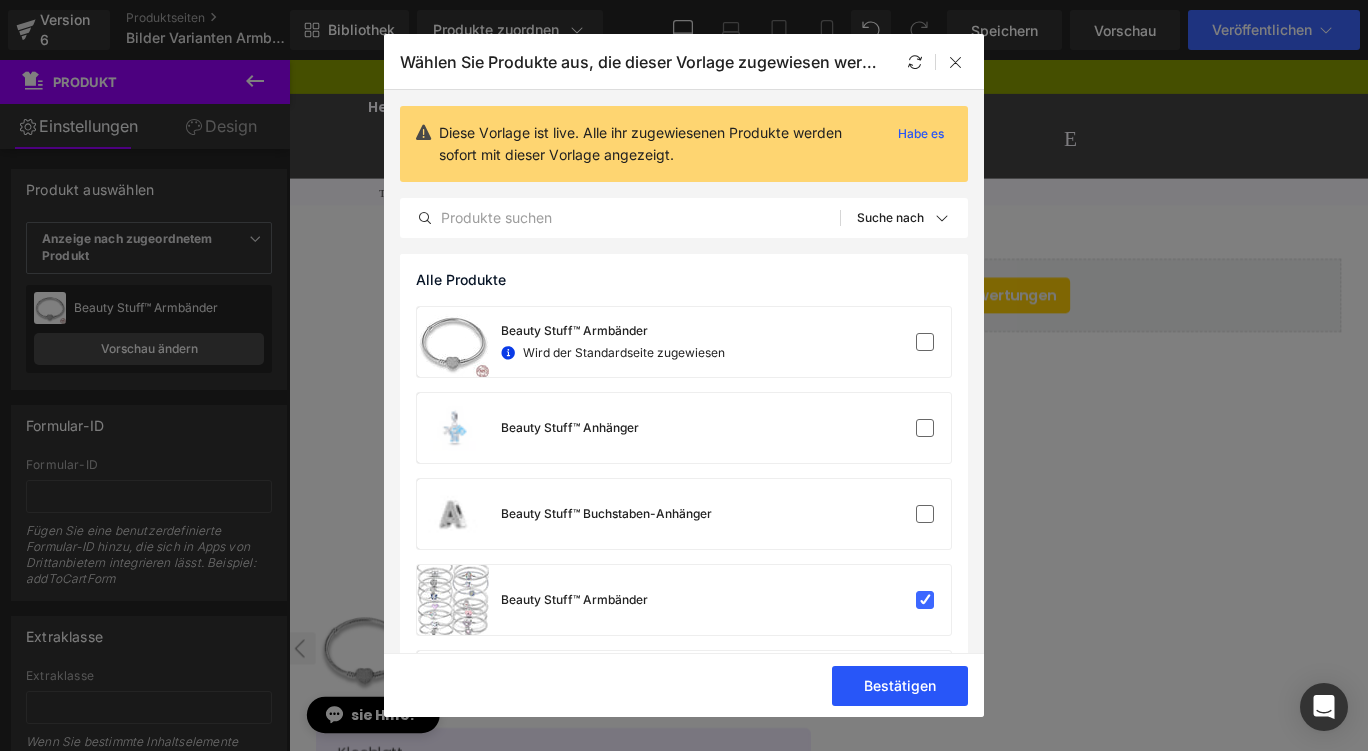 click on "Bestätigen" at bounding box center (900, 685) 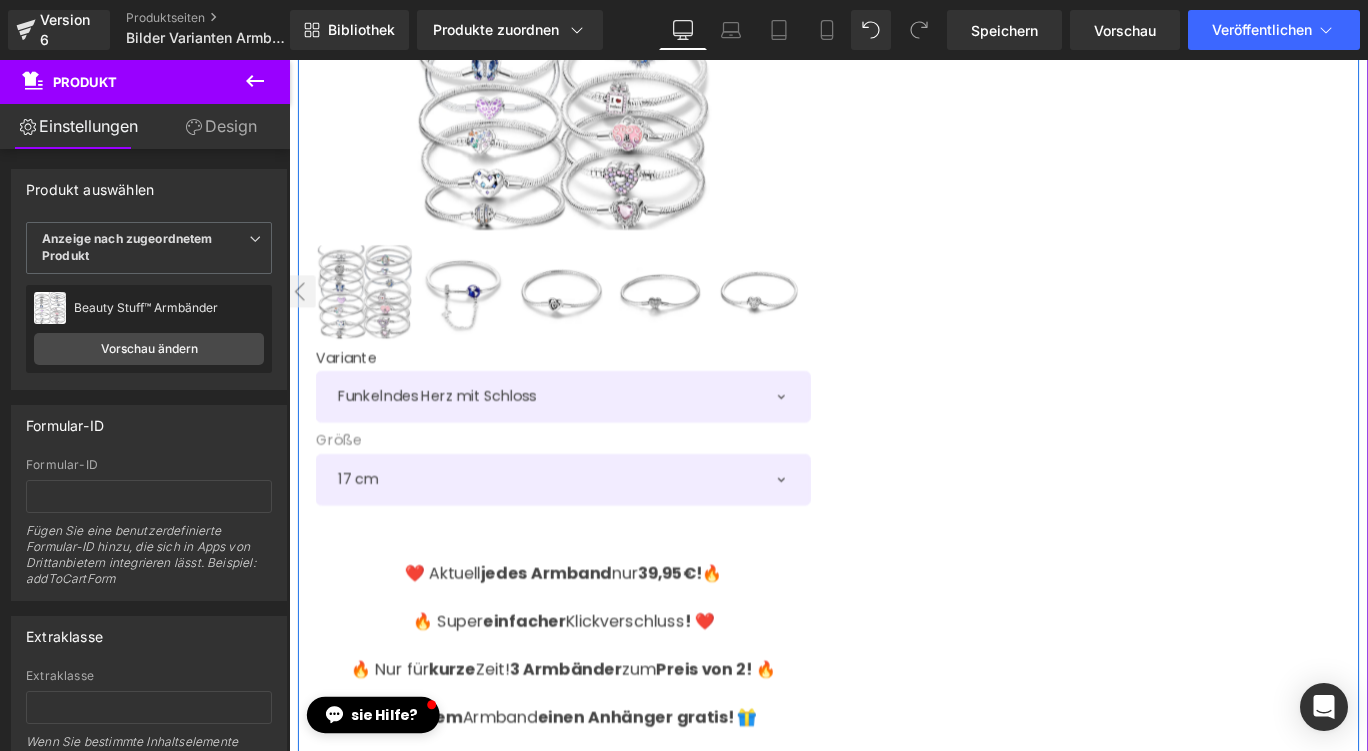 scroll, scrollTop: 300, scrollLeft: 0, axis: vertical 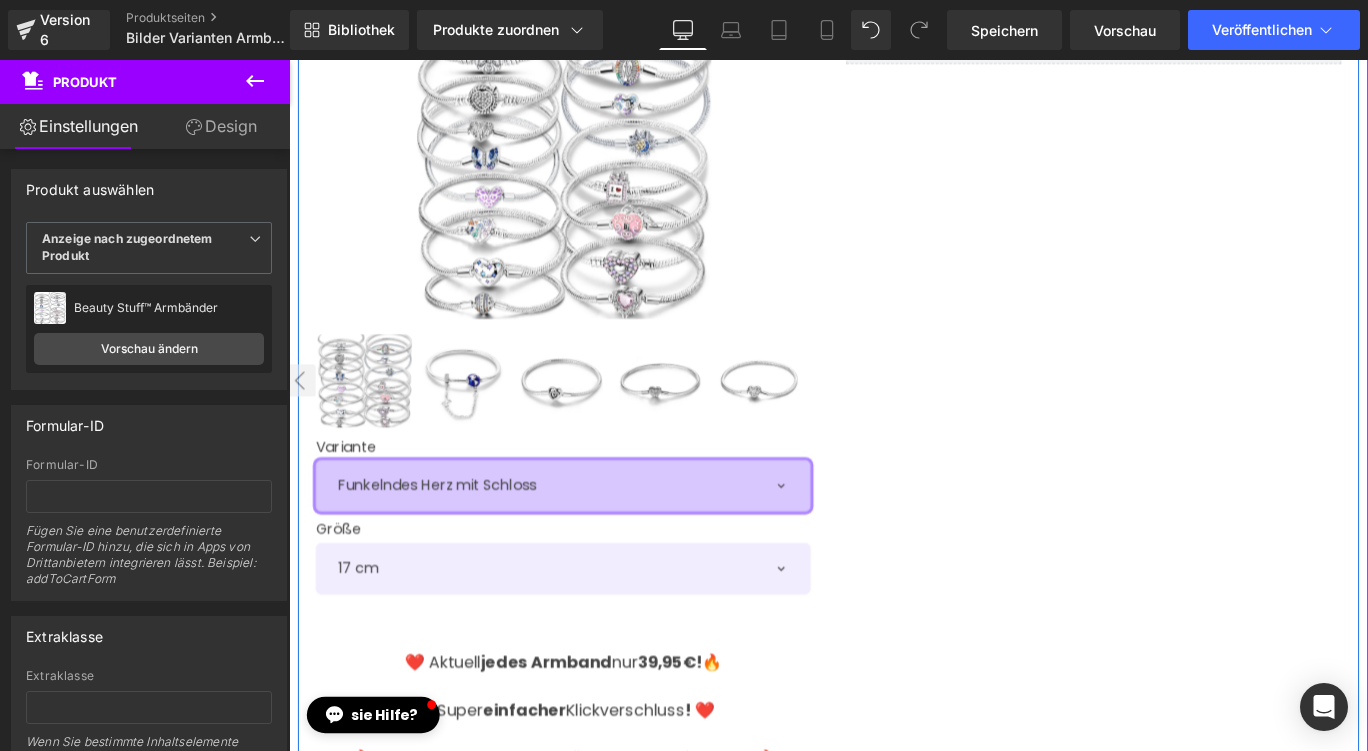 click on "Funkelndes Herz mit Schloss
Schneeflocke
Herz Forever Silber
Kleeblatt
Hundepfote
Tulpe Silber
Muschel
Herz Silber Pink
Herz Totenschädel
Herz mit filigranem Muster
Silber Kugel Pinkes Herz
Schmelzendes Herz
Hundepfote mit Knochen
Kleine Herzen
Blumen mit Schmetterling
Baum der Hoffnung
Lotusblume
Schmetterling" at bounding box center (596, 538) 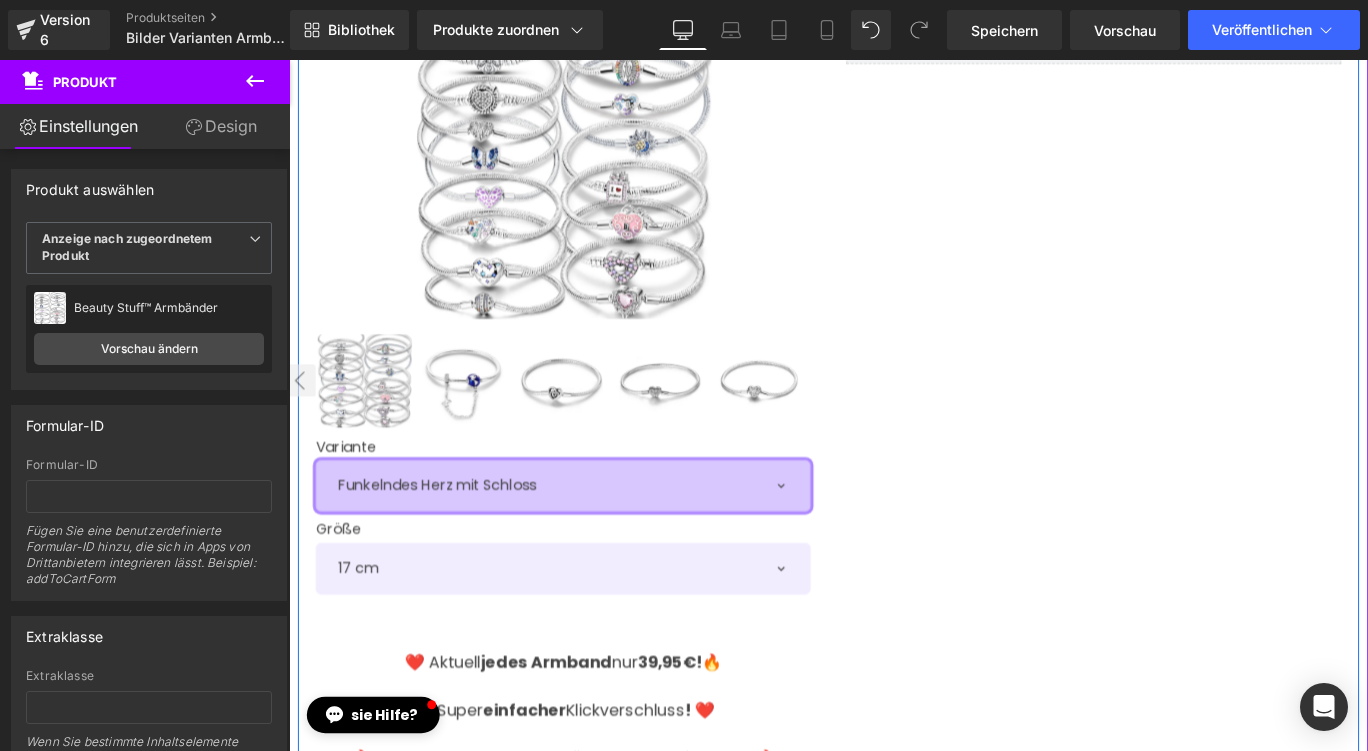 select on "Pfote mit rosa Kristallen" 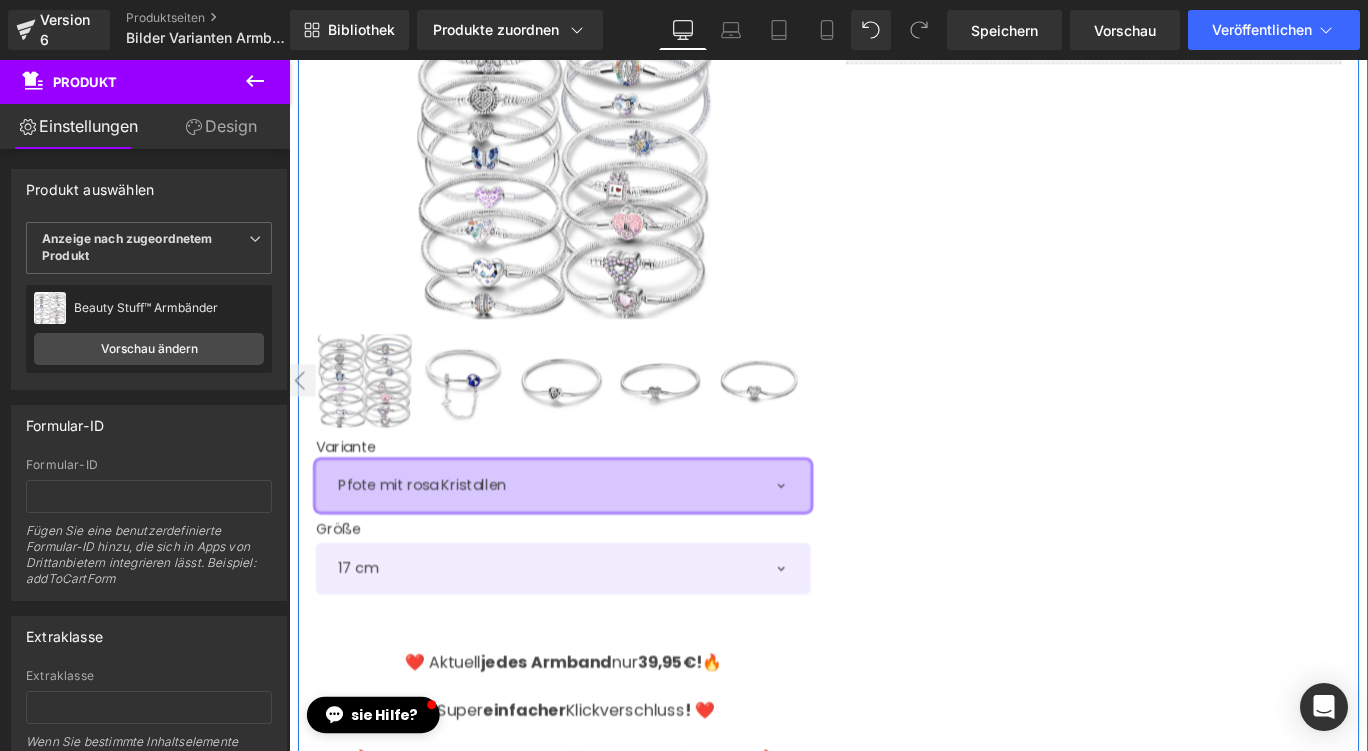click on "Funkelndes Herz mit Schloss
Schneeflocke
Herz Forever Silber
Kleeblatt
Hundepfote
Tulpe Silber
Muschel
Herz Silber Pink
Herz Totenschädel
Herz mit filigranem Muster
Silber Kugel Pinkes Herz
Schmelzendes Herz
Hundepfote mit Knochen
Kleine Herzen
Blumen mit Schmetterling
Baum der Hoffnung
Lotusblume
Schmetterling" at bounding box center (596, 538) 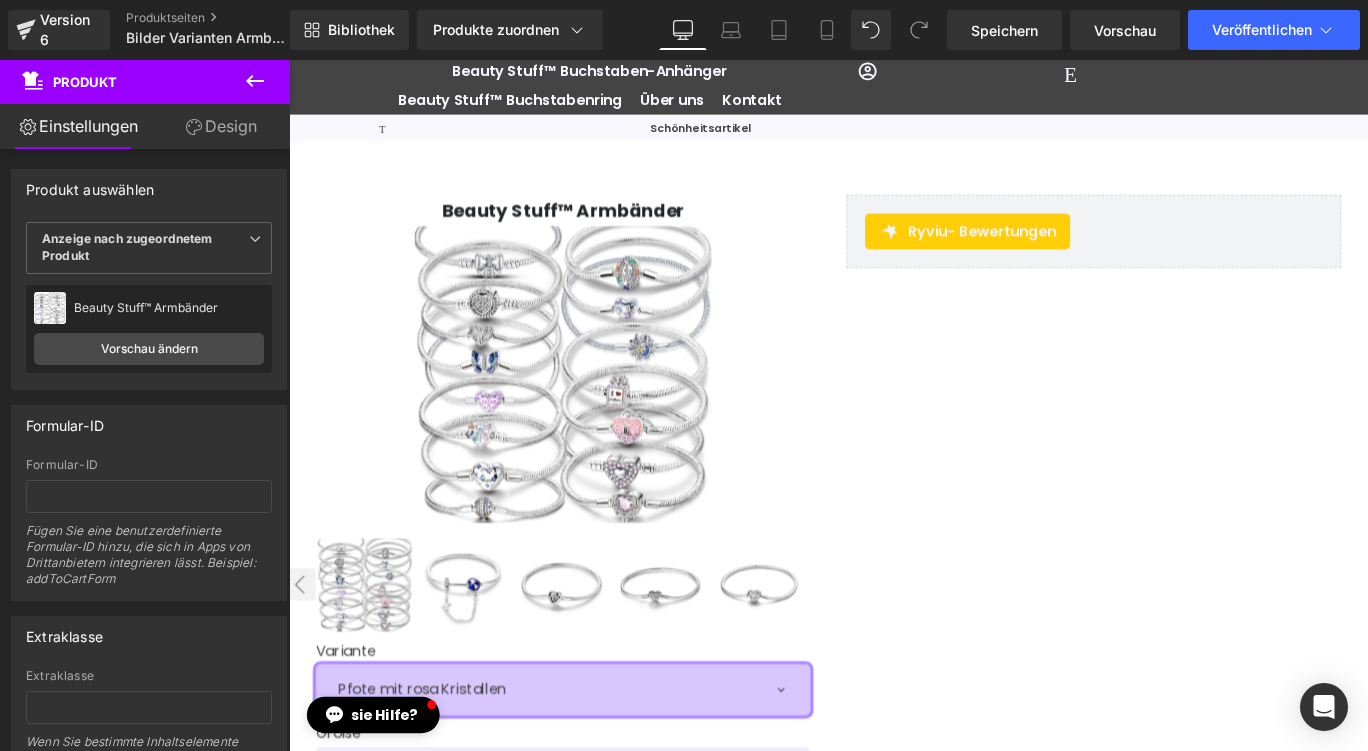 scroll, scrollTop: 0, scrollLeft: 0, axis: both 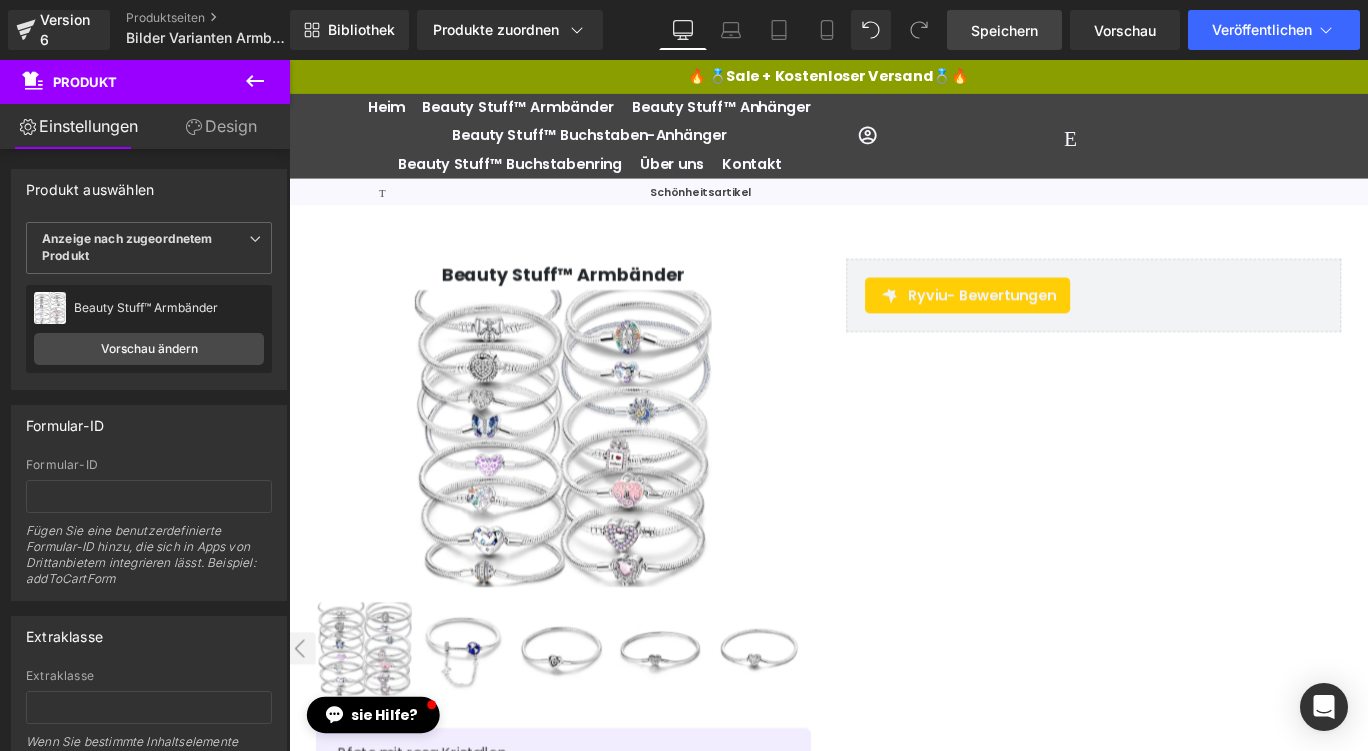 click on "Speichern" at bounding box center [1004, 30] 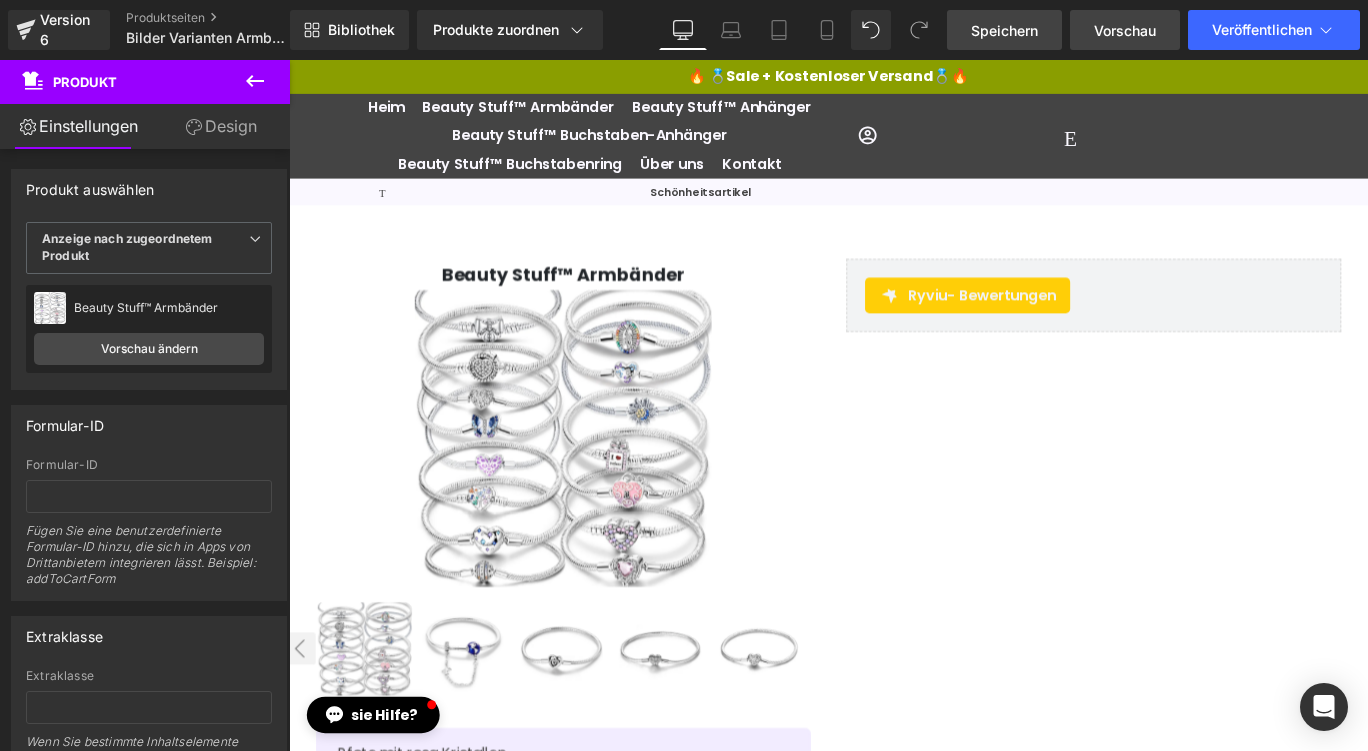 click on "Vorschau" at bounding box center [1125, 30] 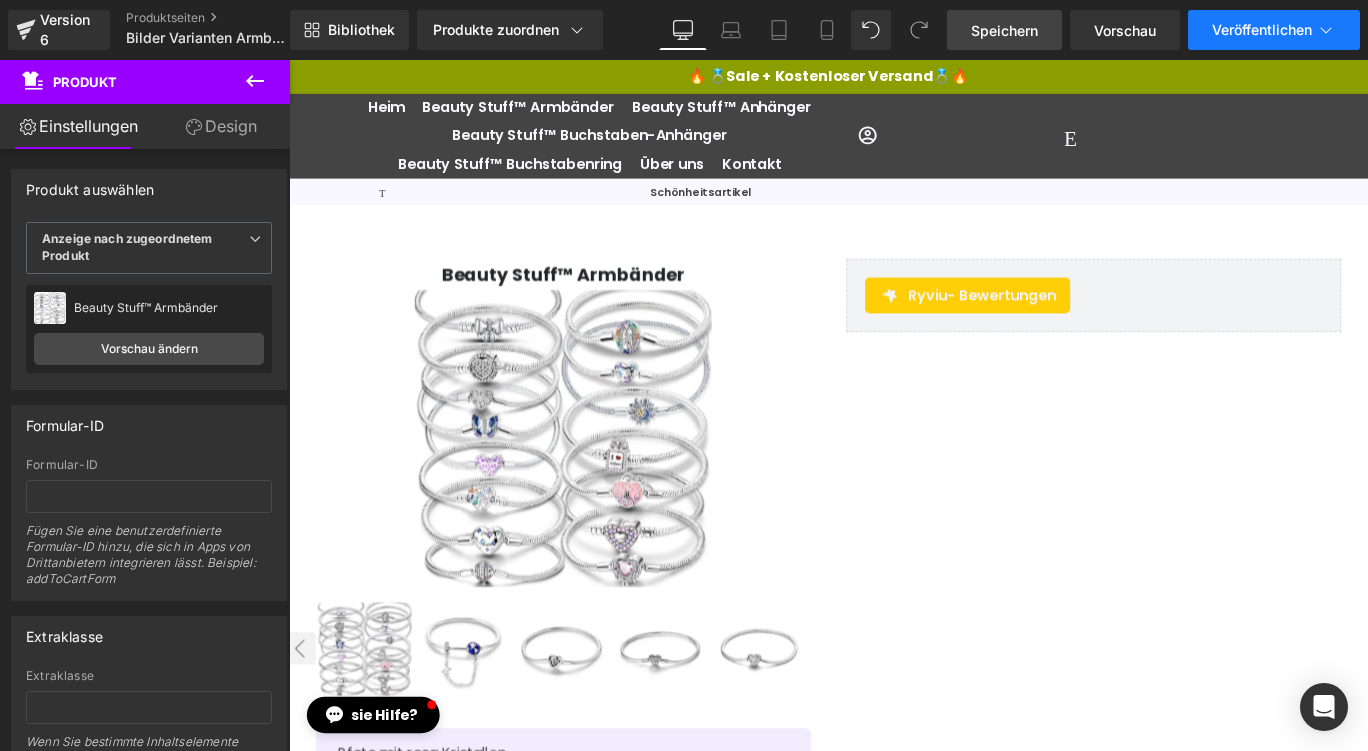 click on "Veröffentlichen" at bounding box center [1262, 29] 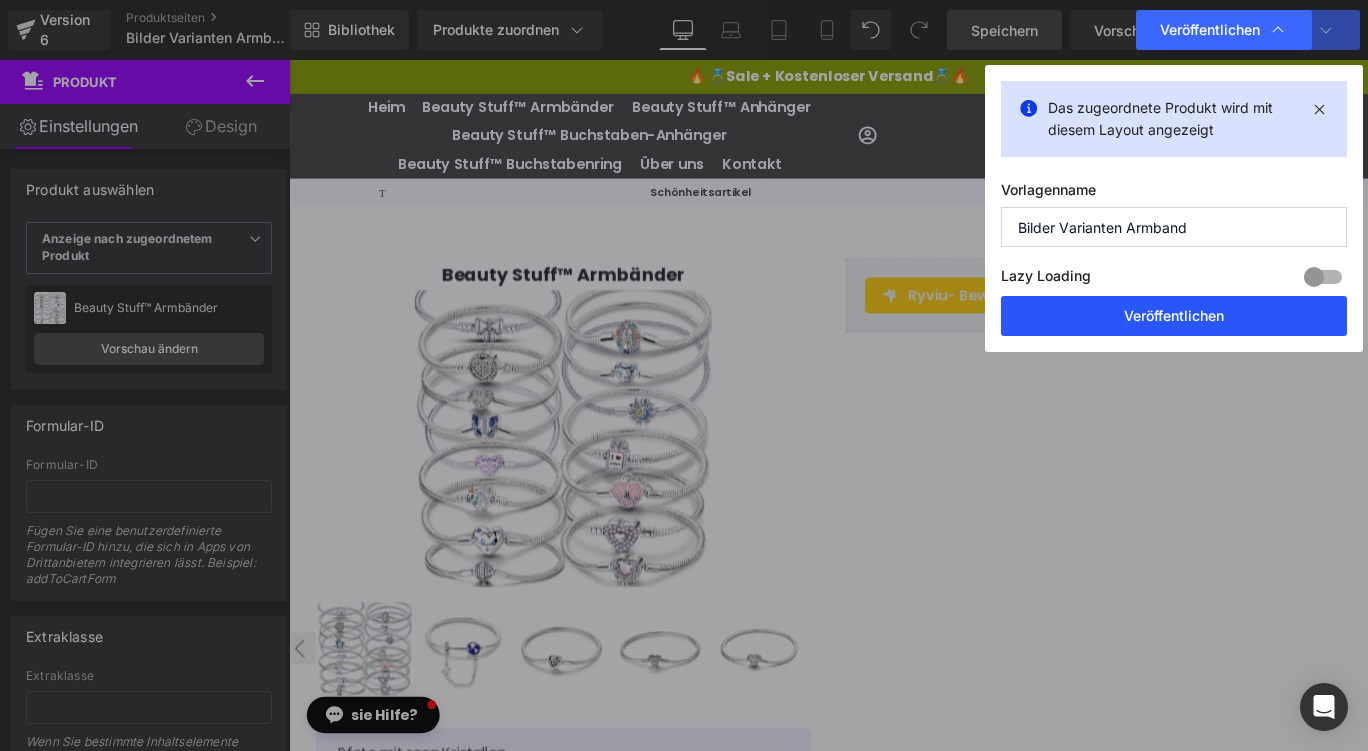 click on "Veröffentlichen" at bounding box center [1174, 315] 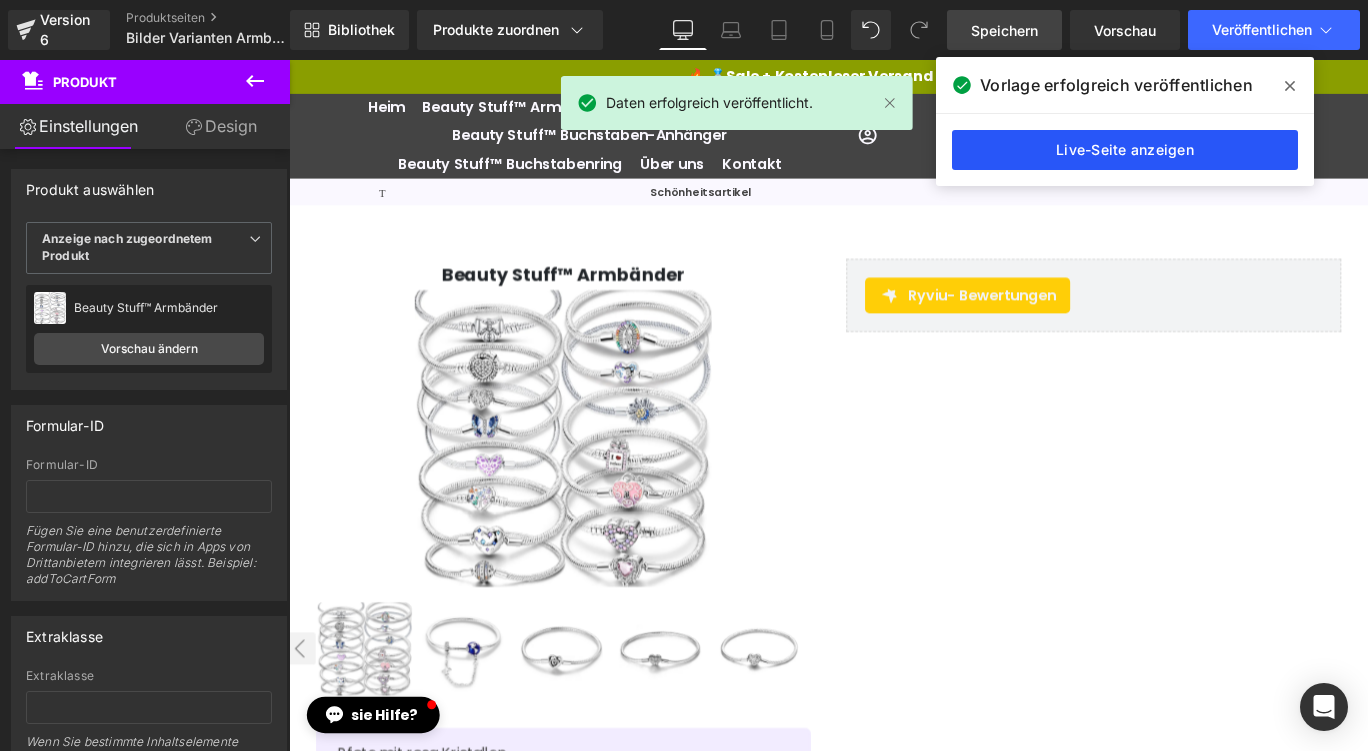 click on "Live-Seite anzeigen" at bounding box center (1125, 149) 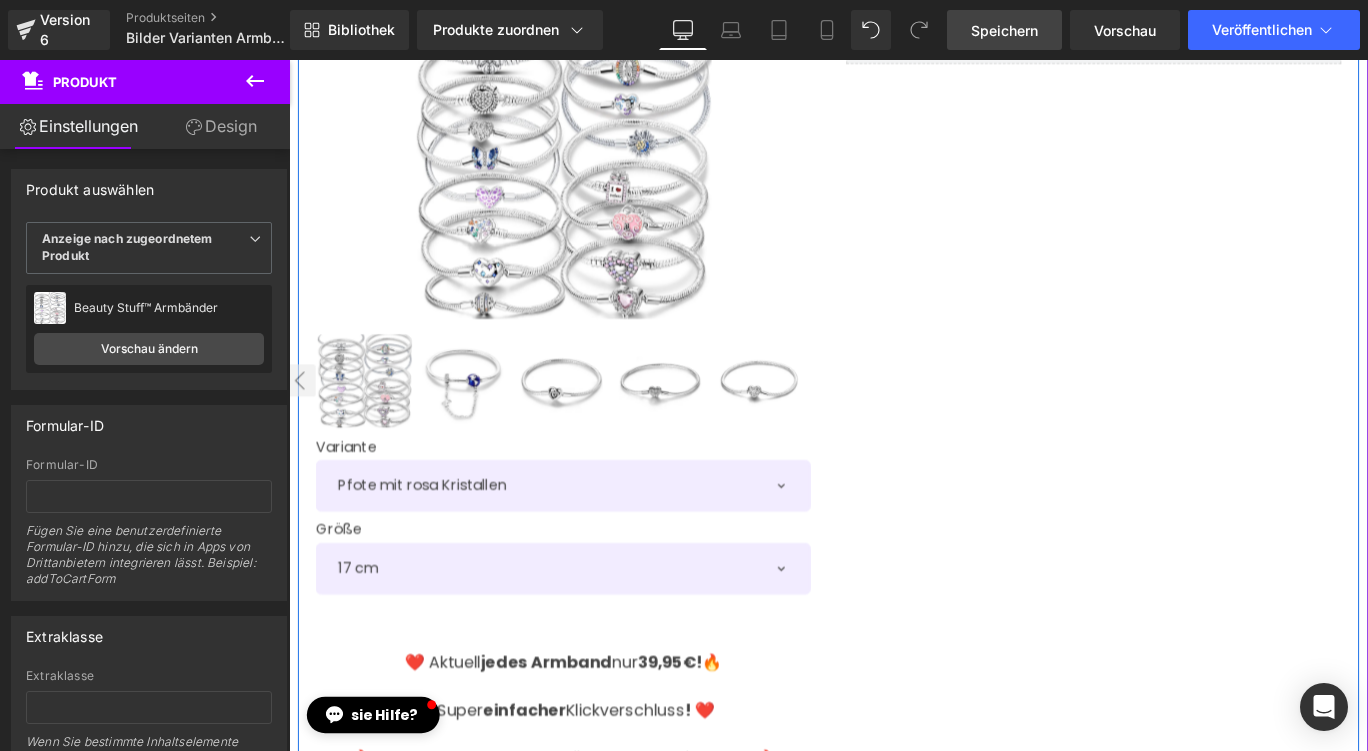 scroll, scrollTop: 0, scrollLeft: 0, axis: both 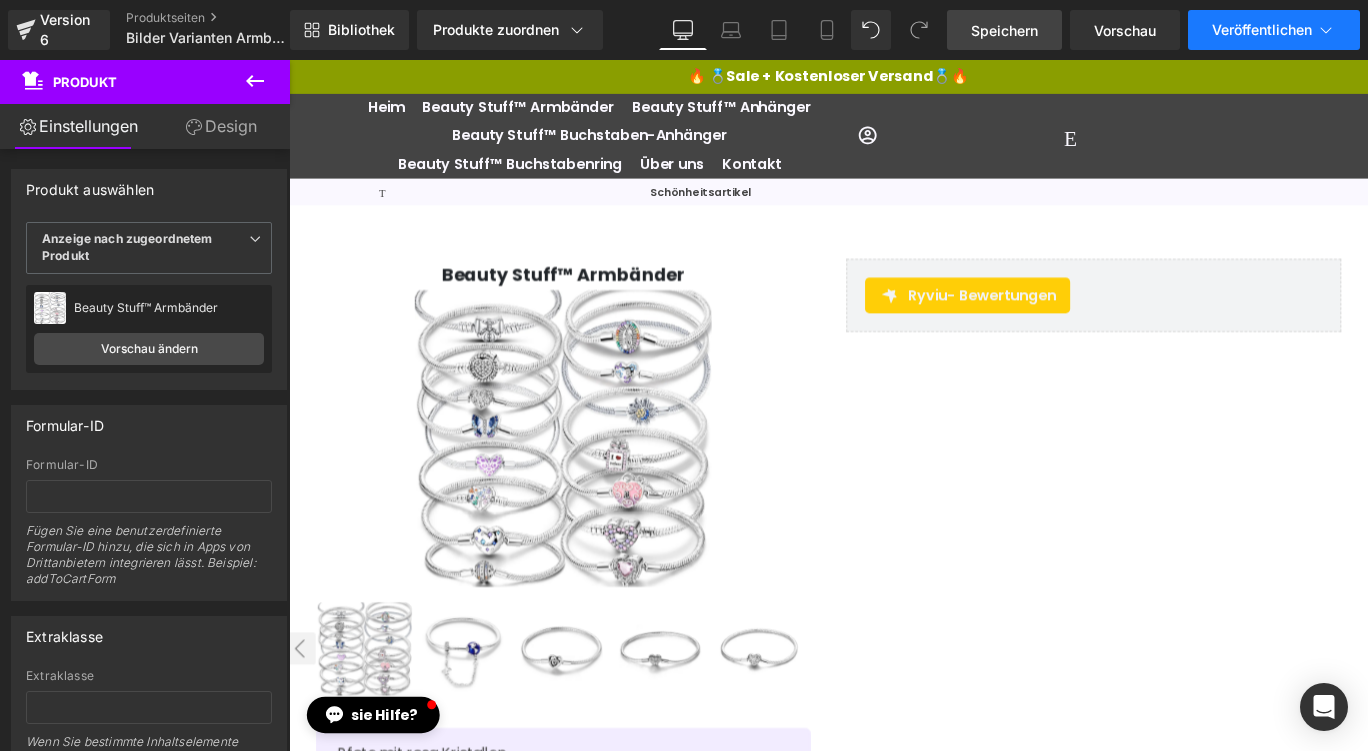 click on "Veröffentlichen" at bounding box center [1262, 29] 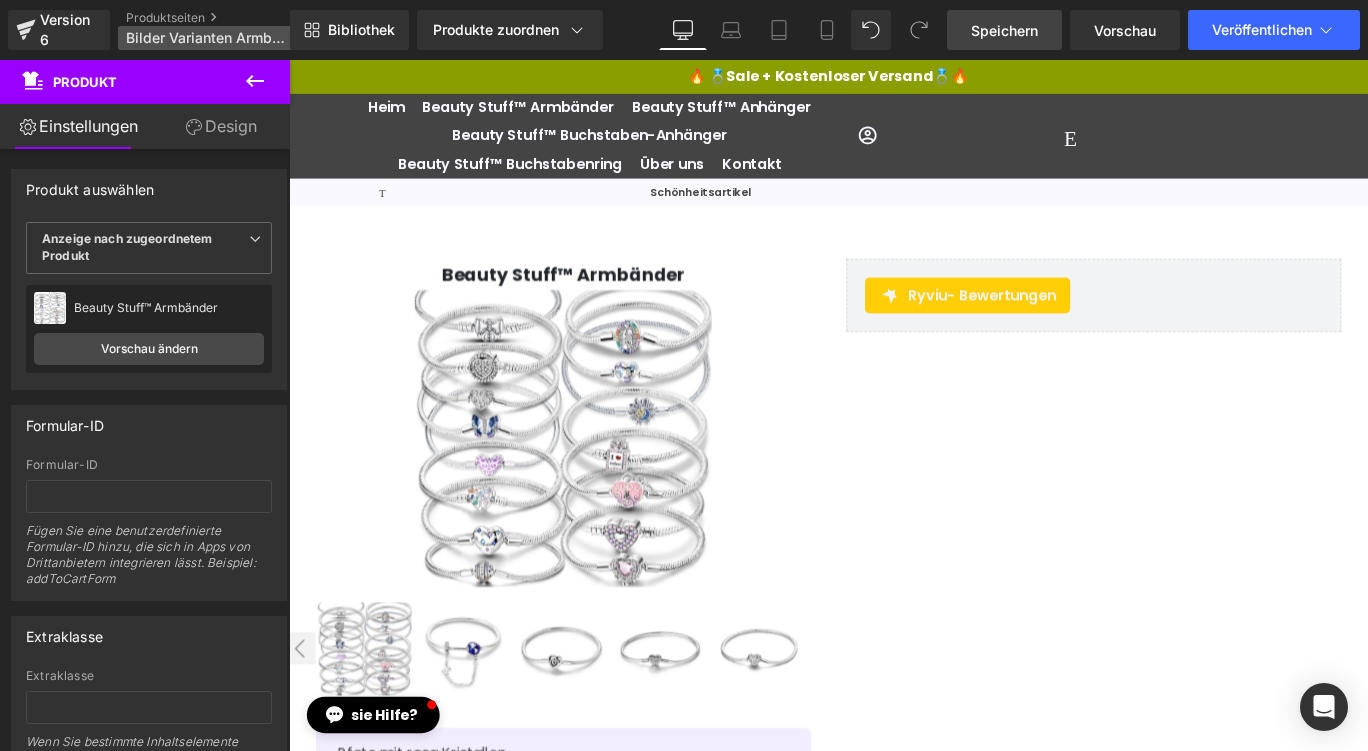 click on "Bilder Varianten Armband" at bounding box center (211, 37) 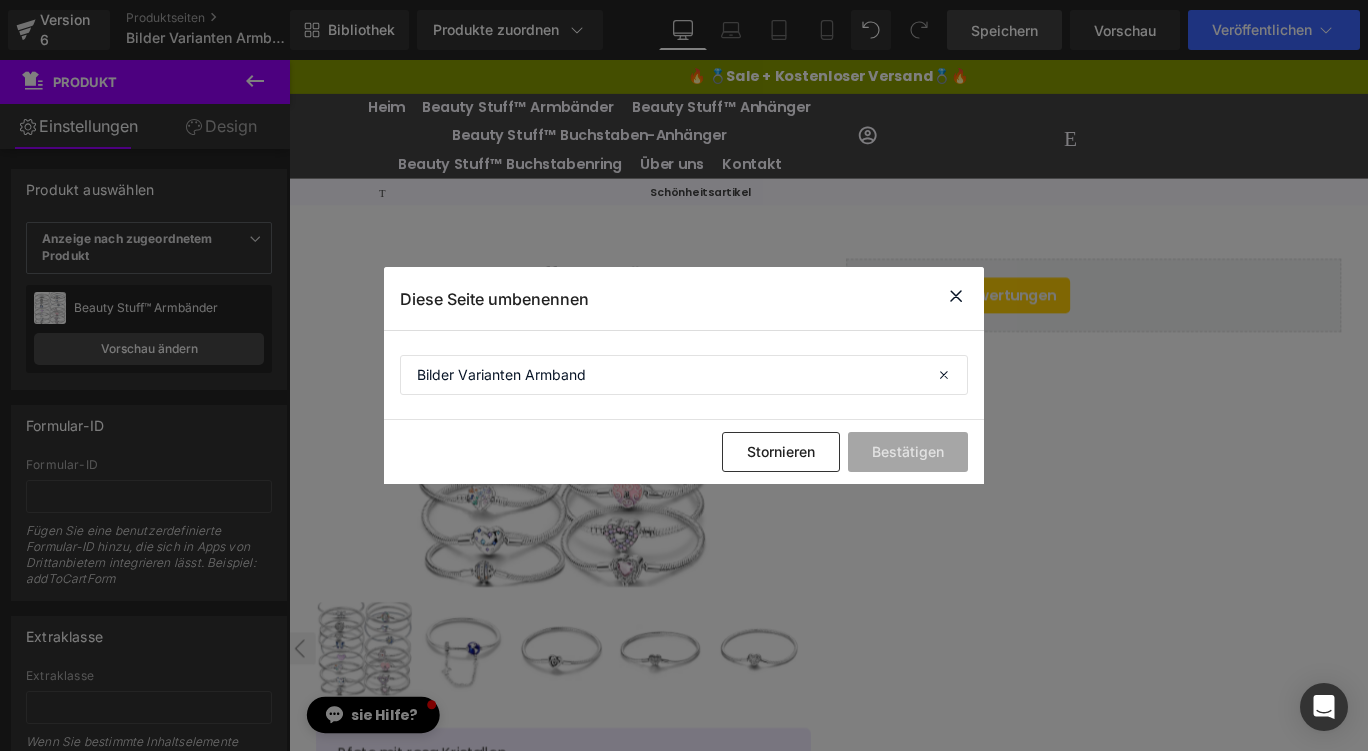 click at bounding box center (956, 296) 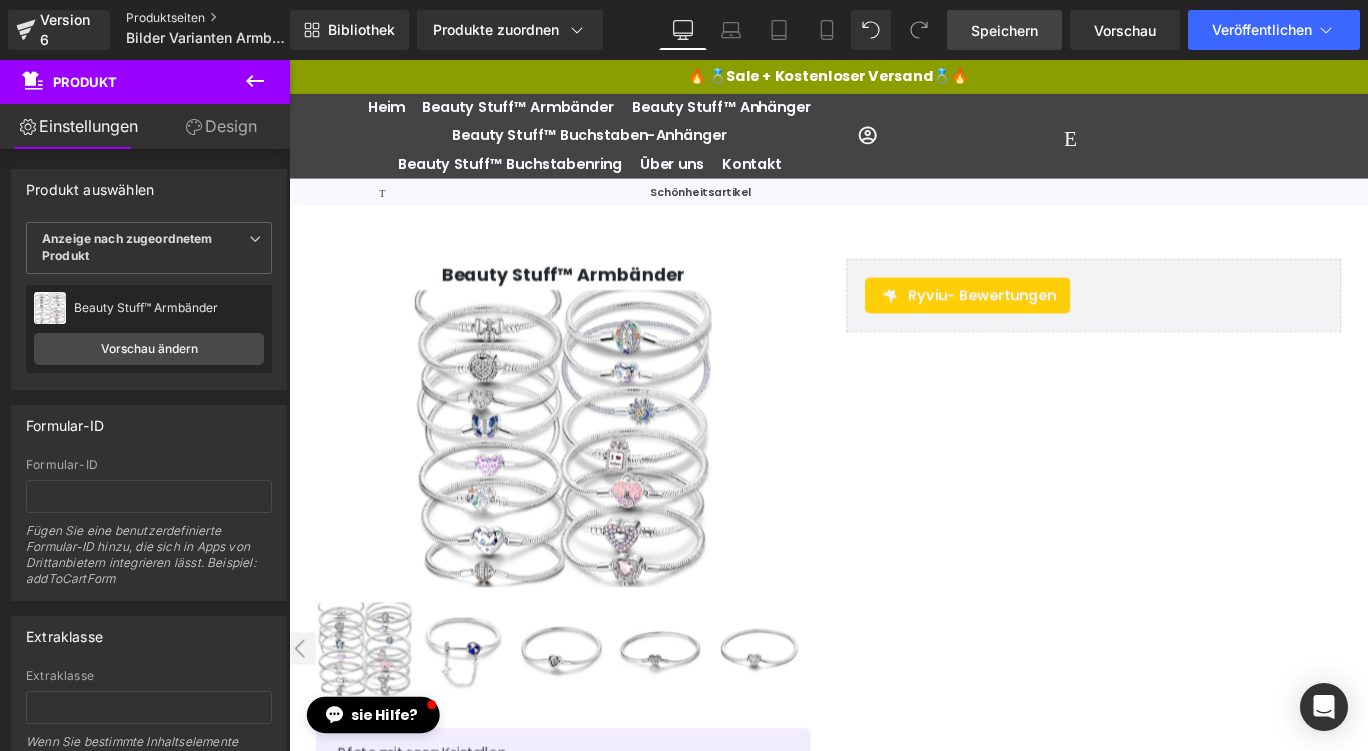 click on "Produktseiten" at bounding box center [165, 17] 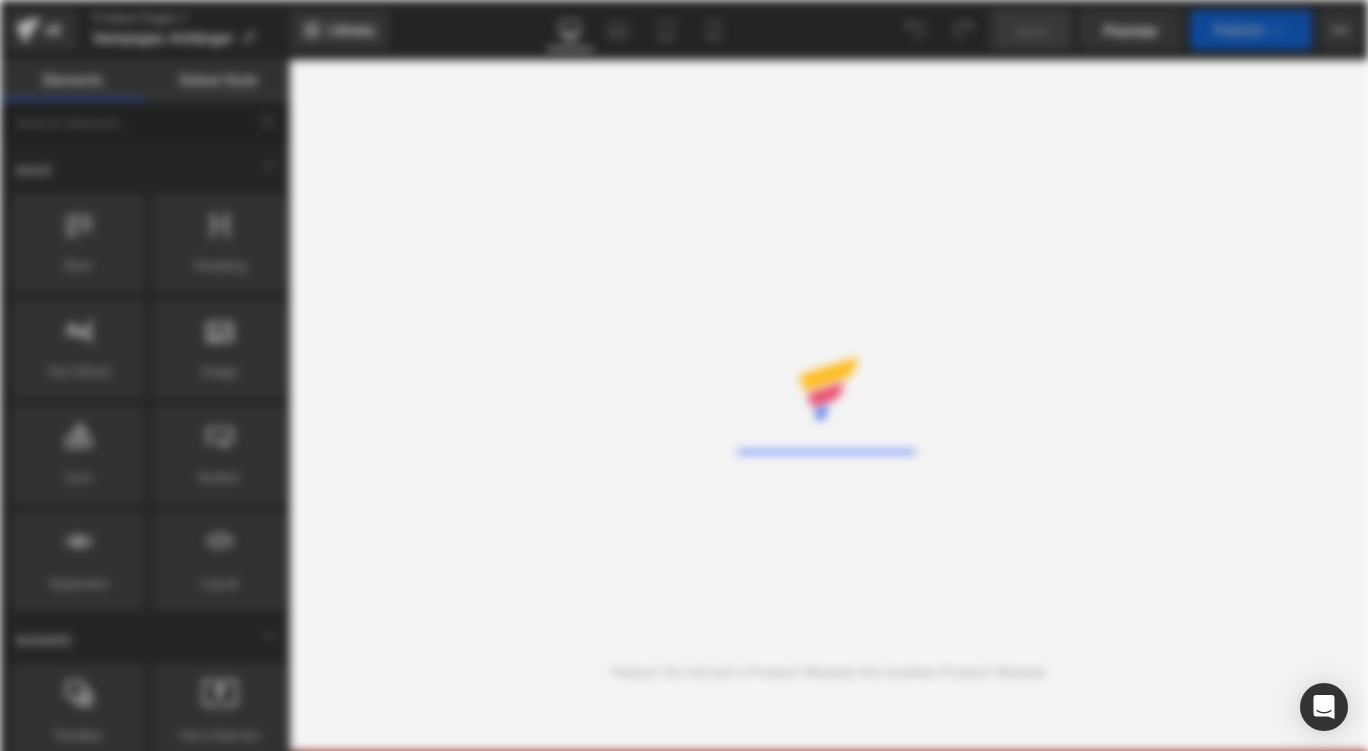 scroll, scrollTop: 0, scrollLeft: 0, axis: both 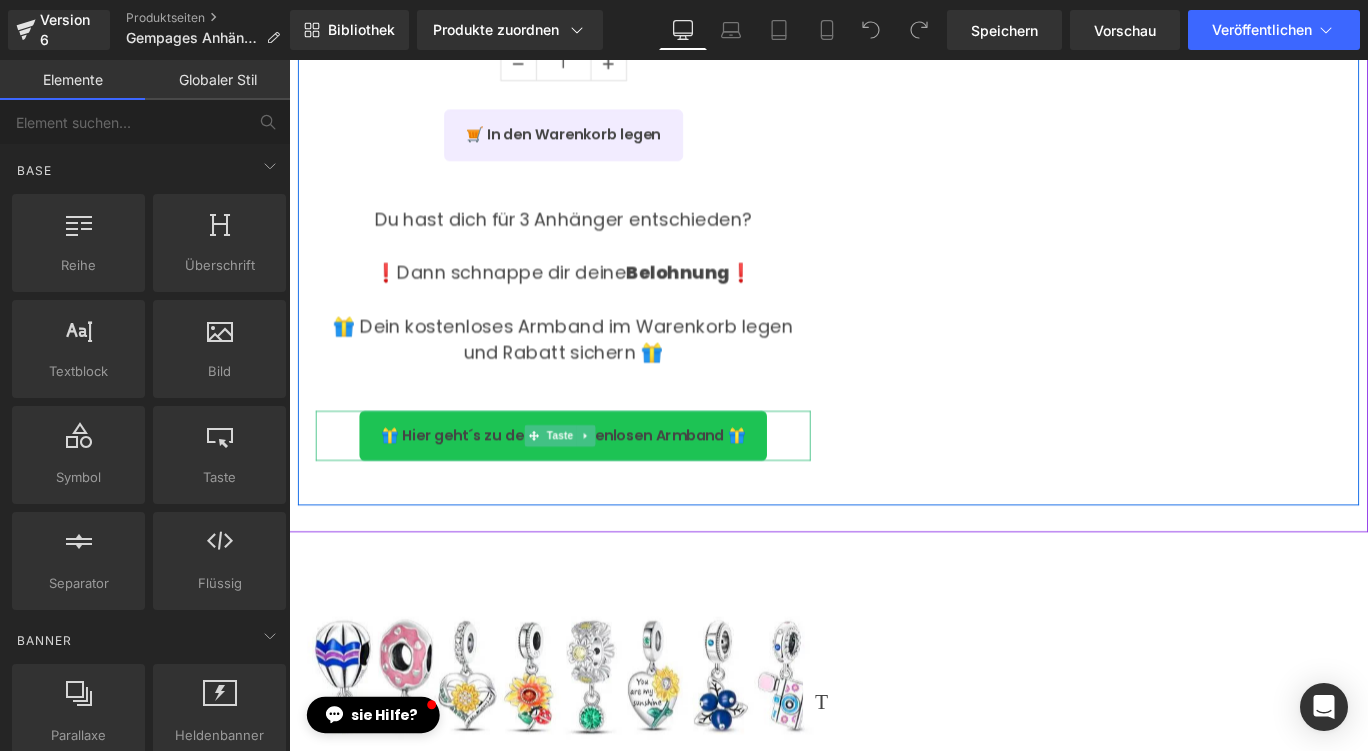 click on "🎁 Hier geht´s zu deinem kostenlosen Armband 🎁" at bounding box center [596, 480] 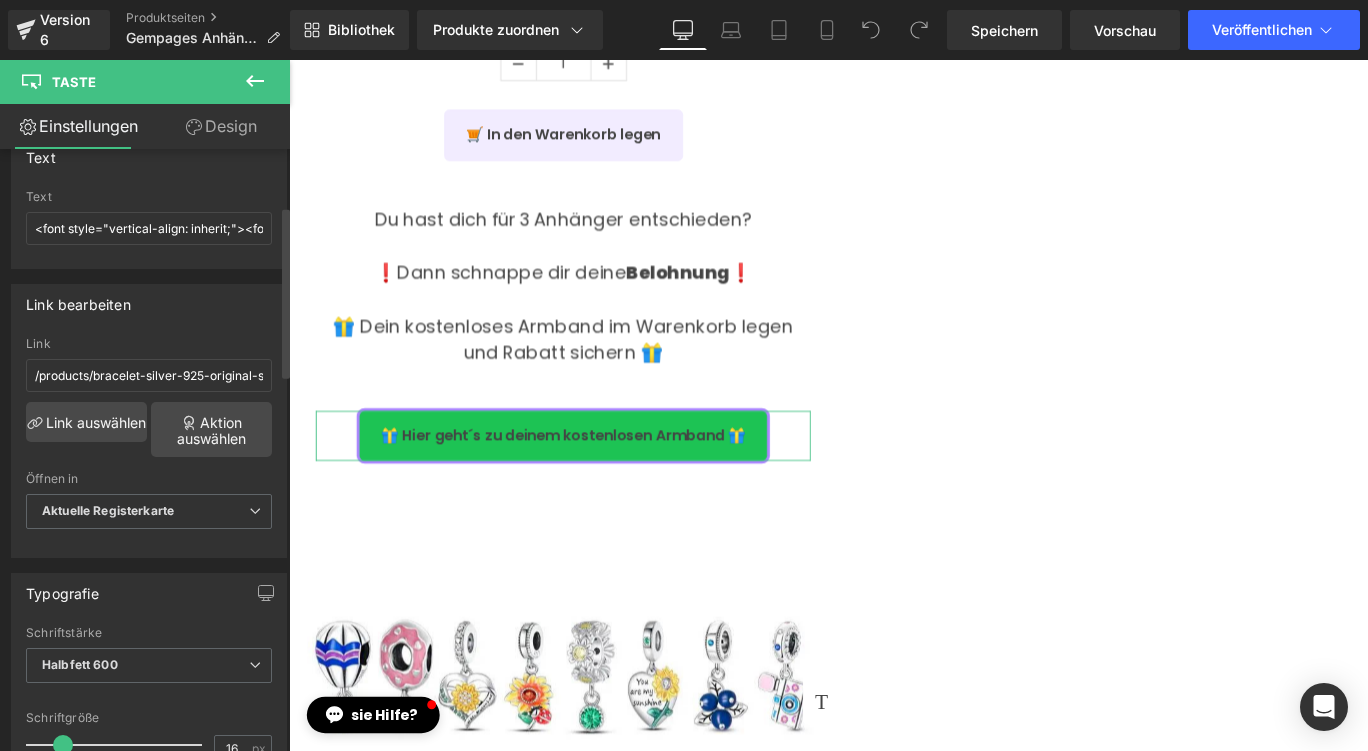 scroll, scrollTop: 200, scrollLeft: 0, axis: vertical 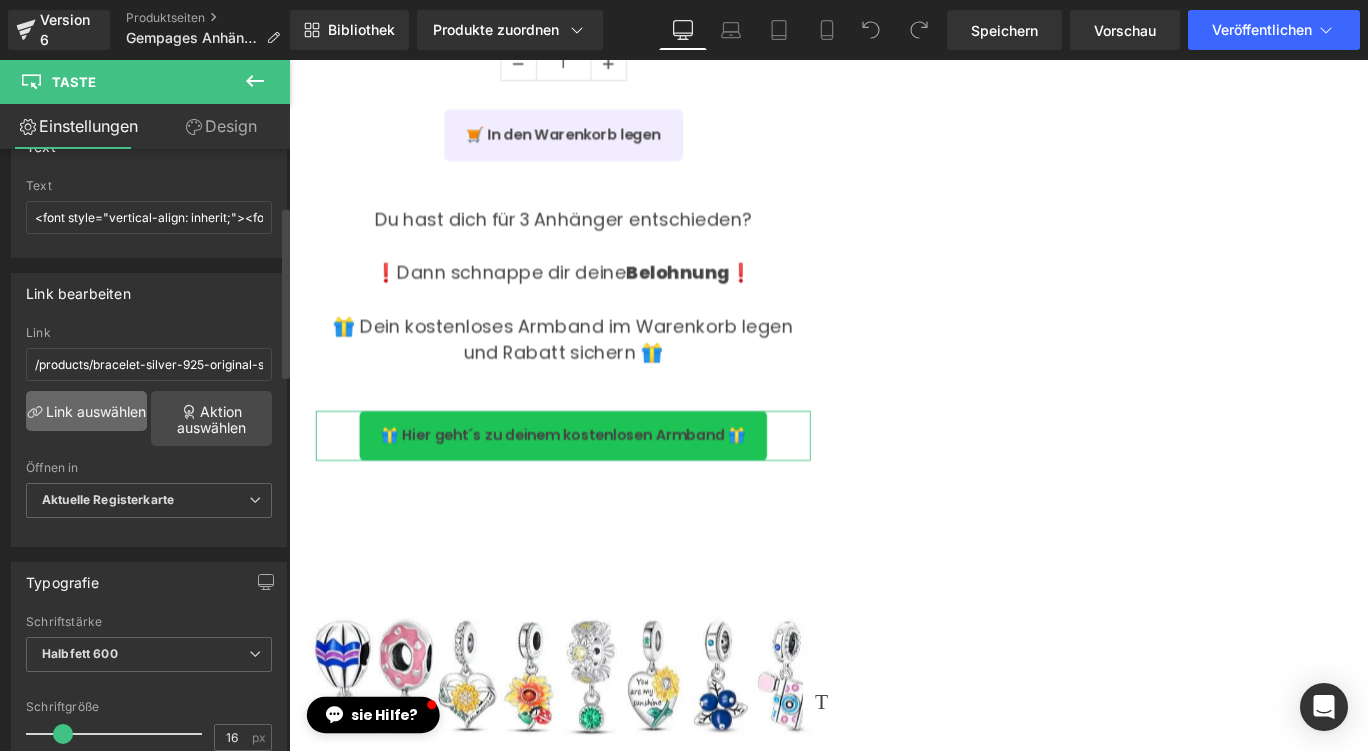 click on "Link auswählen" at bounding box center [96, 411] 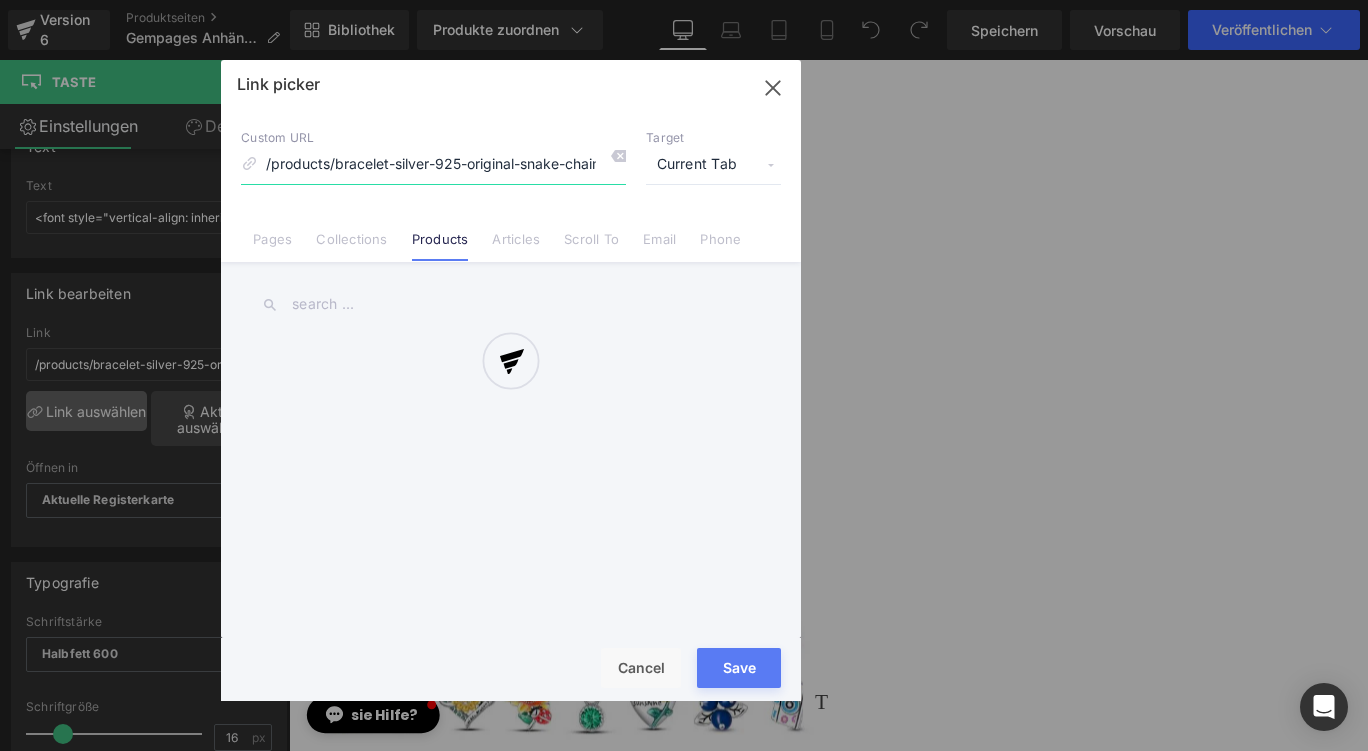 scroll, scrollTop: 0, scrollLeft: 605, axis: horizontal 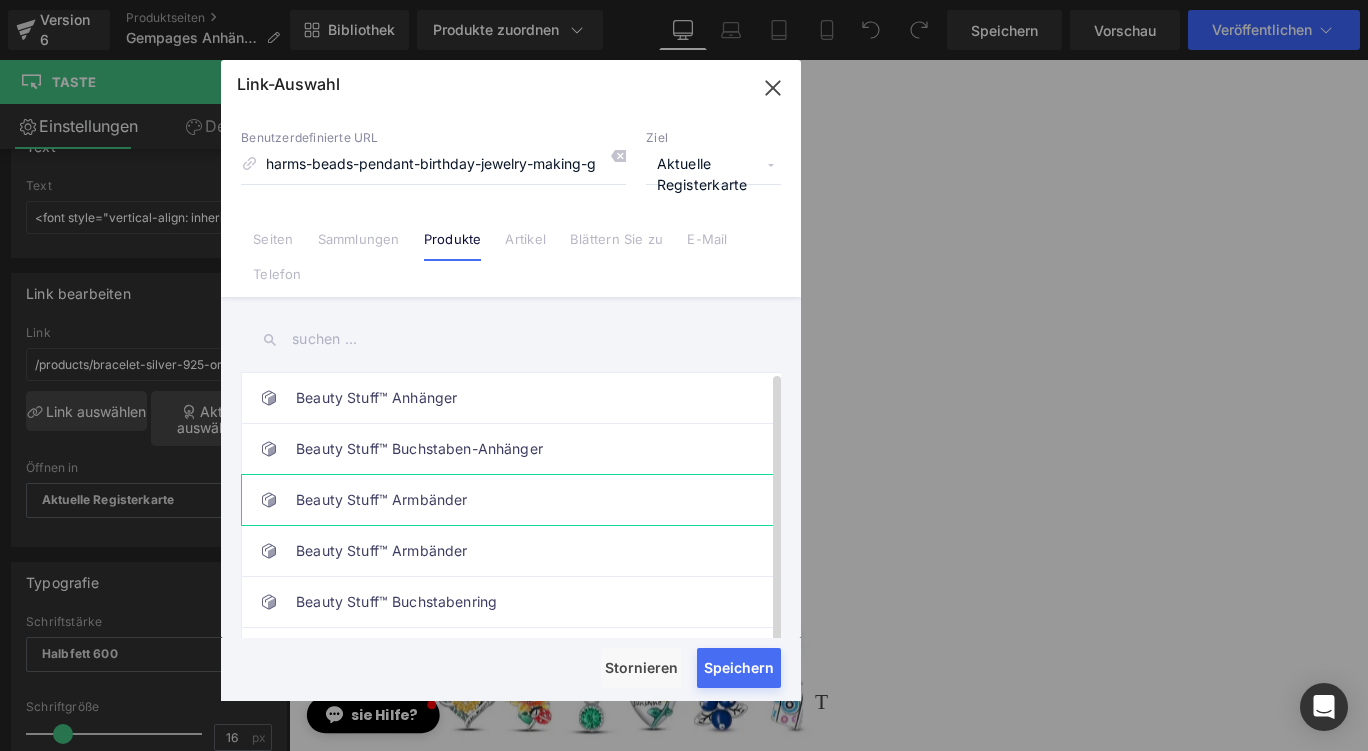 click on "Beauty Stuff™ Armbänder" at bounding box center (381, 499) 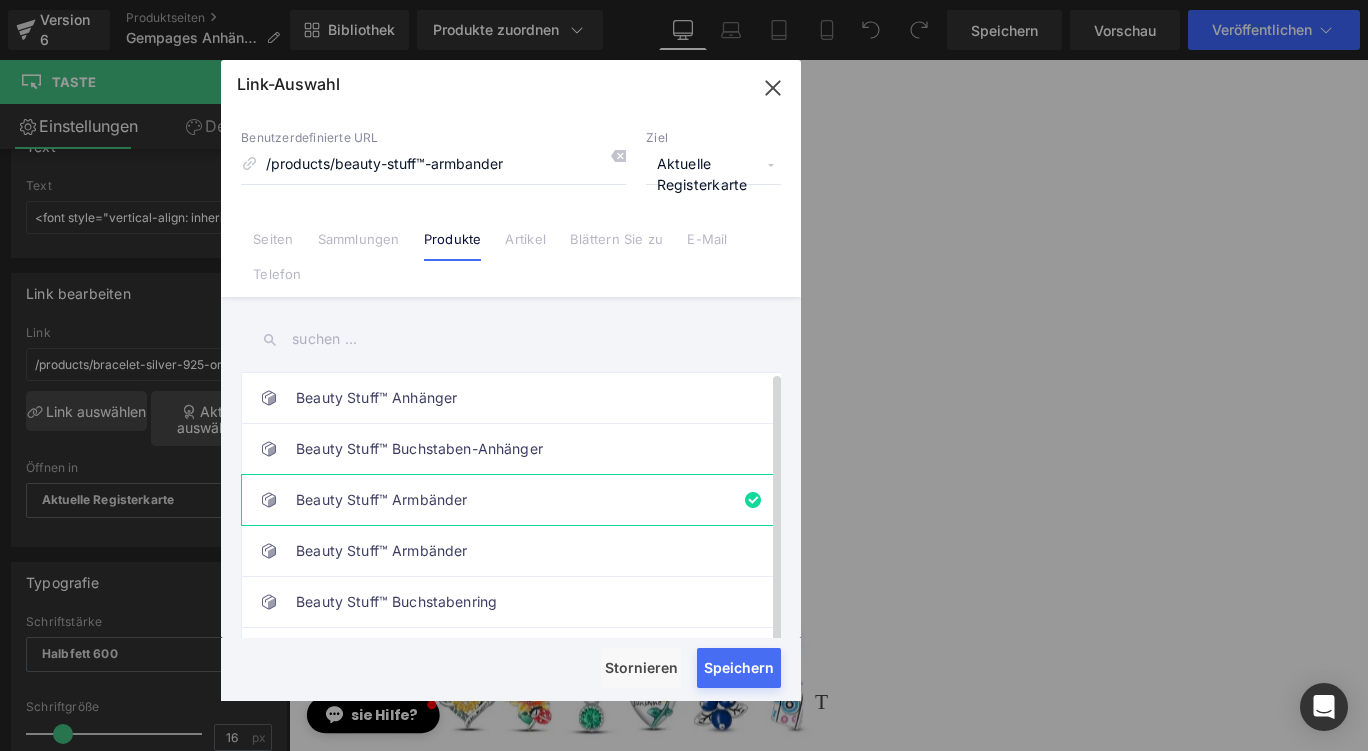 scroll, scrollTop: 0, scrollLeft: 0, axis: both 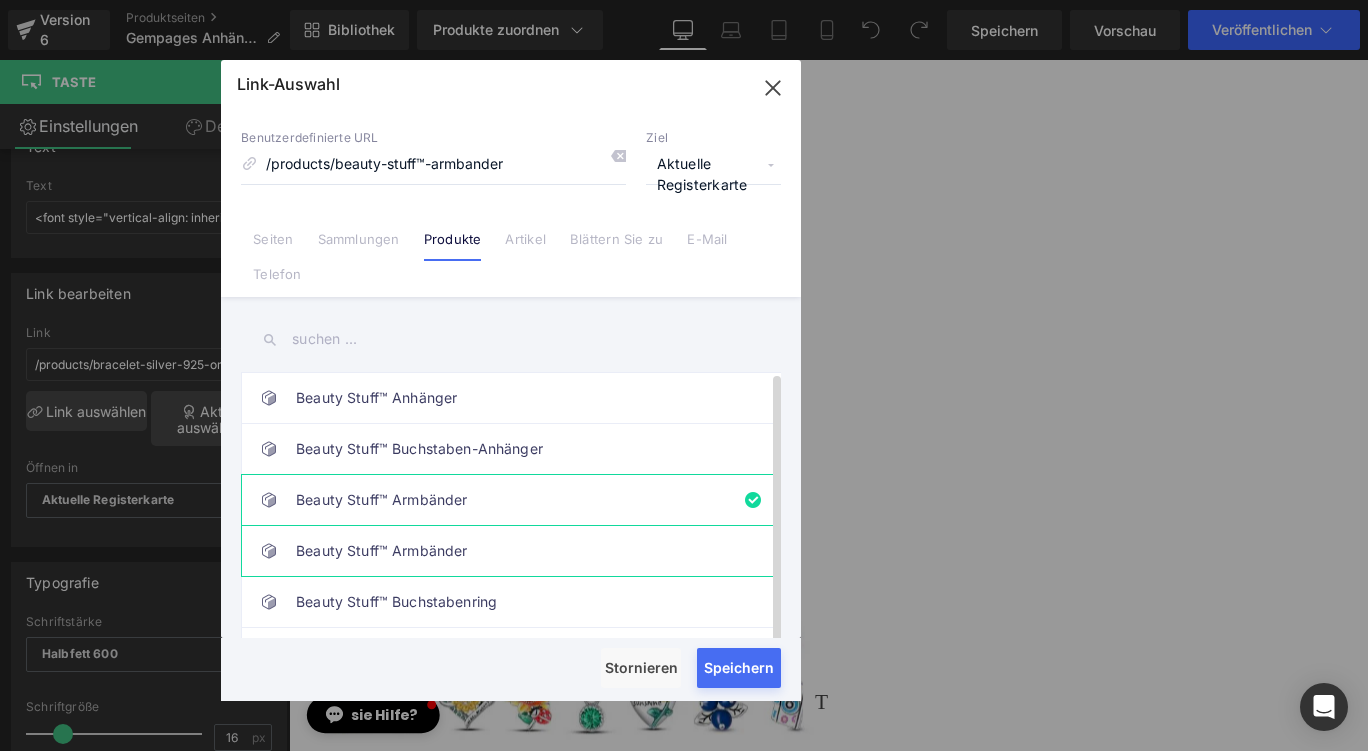 click on "Beauty Stuff™ Armbänder" at bounding box center (516, 551) 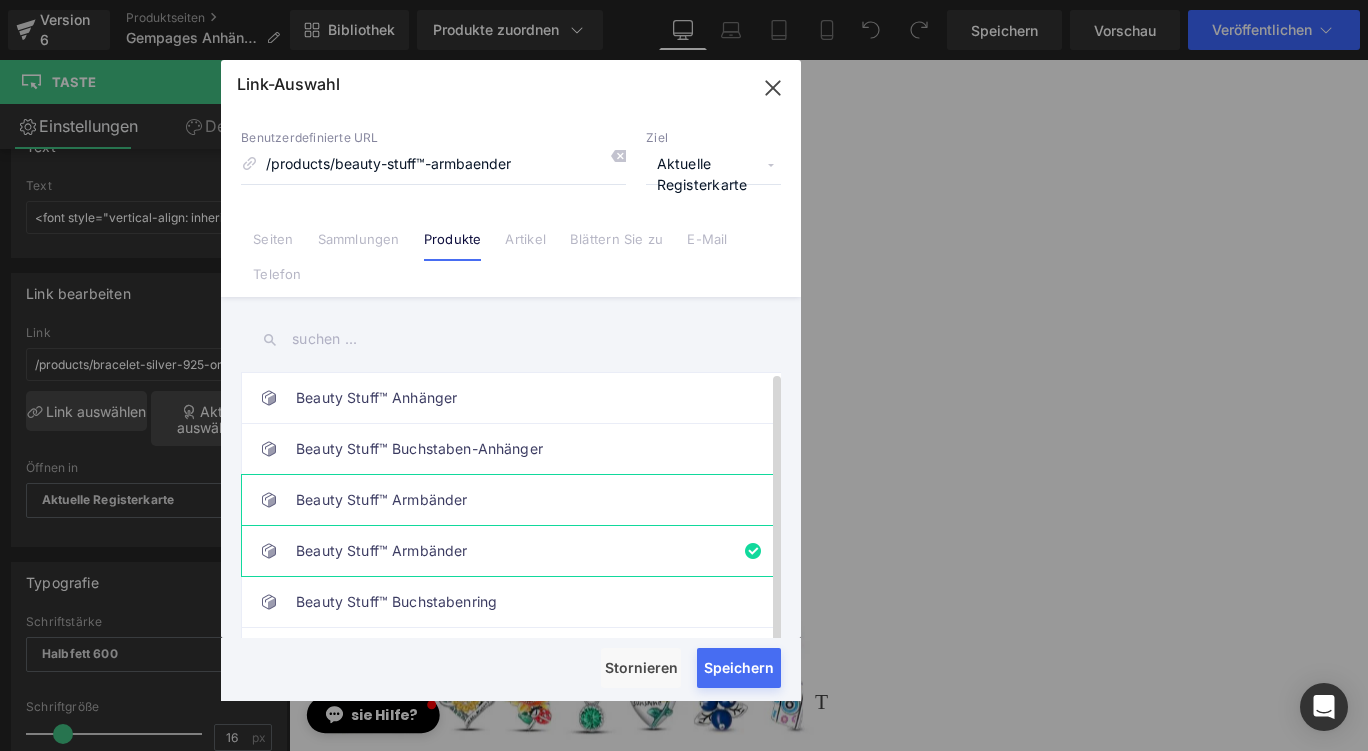 click on "Beauty Stuff™ Armbänder" at bounding box center (516, 500) 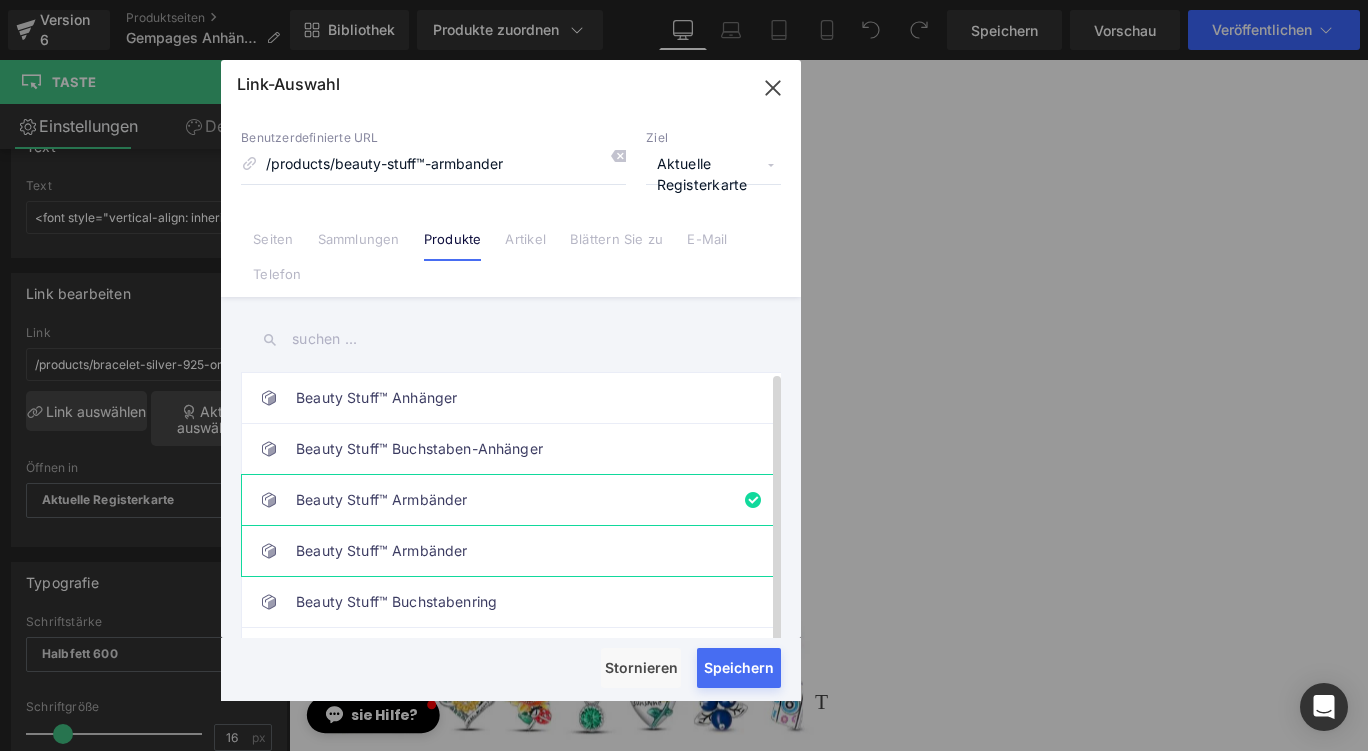 click on "Beauty Stuff™ Armbänder" at bounding box center (381, 550) 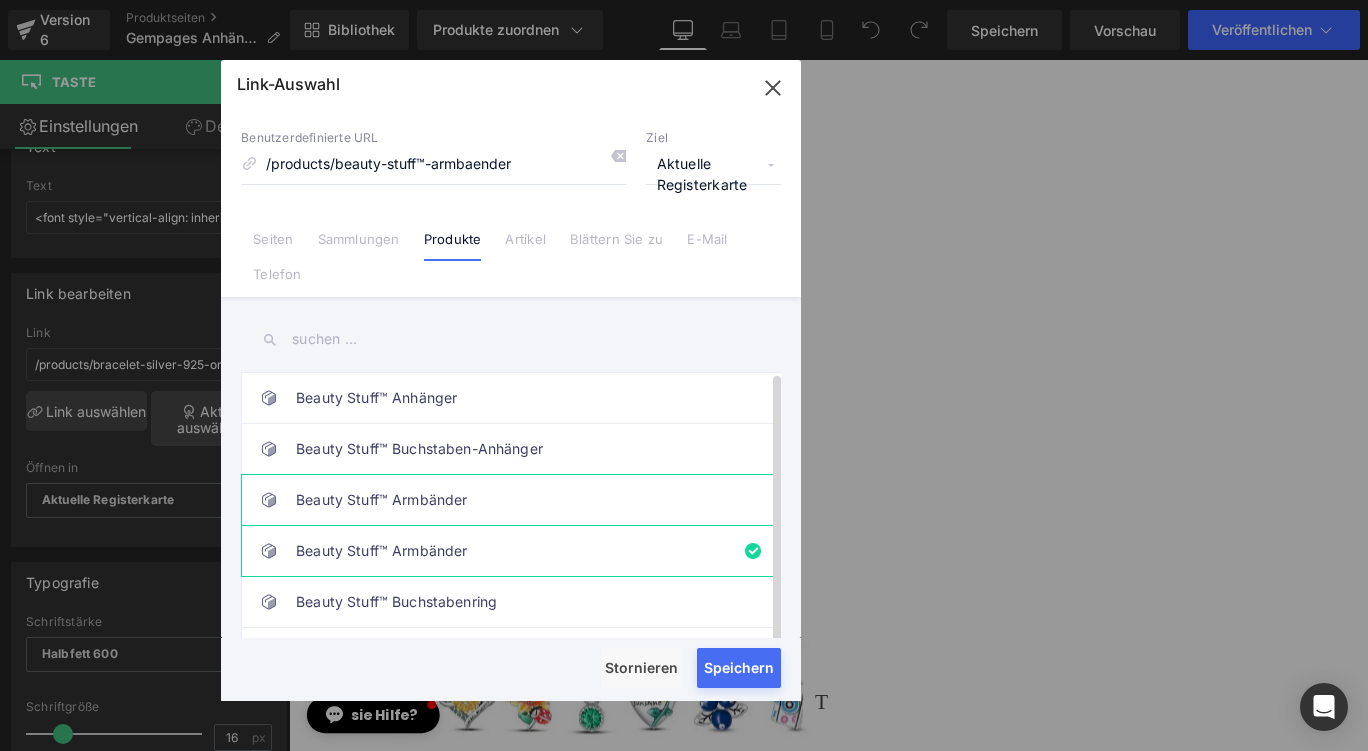 click on "Beauty Stuff™ Armbänder" at bounding box center [516, 500] 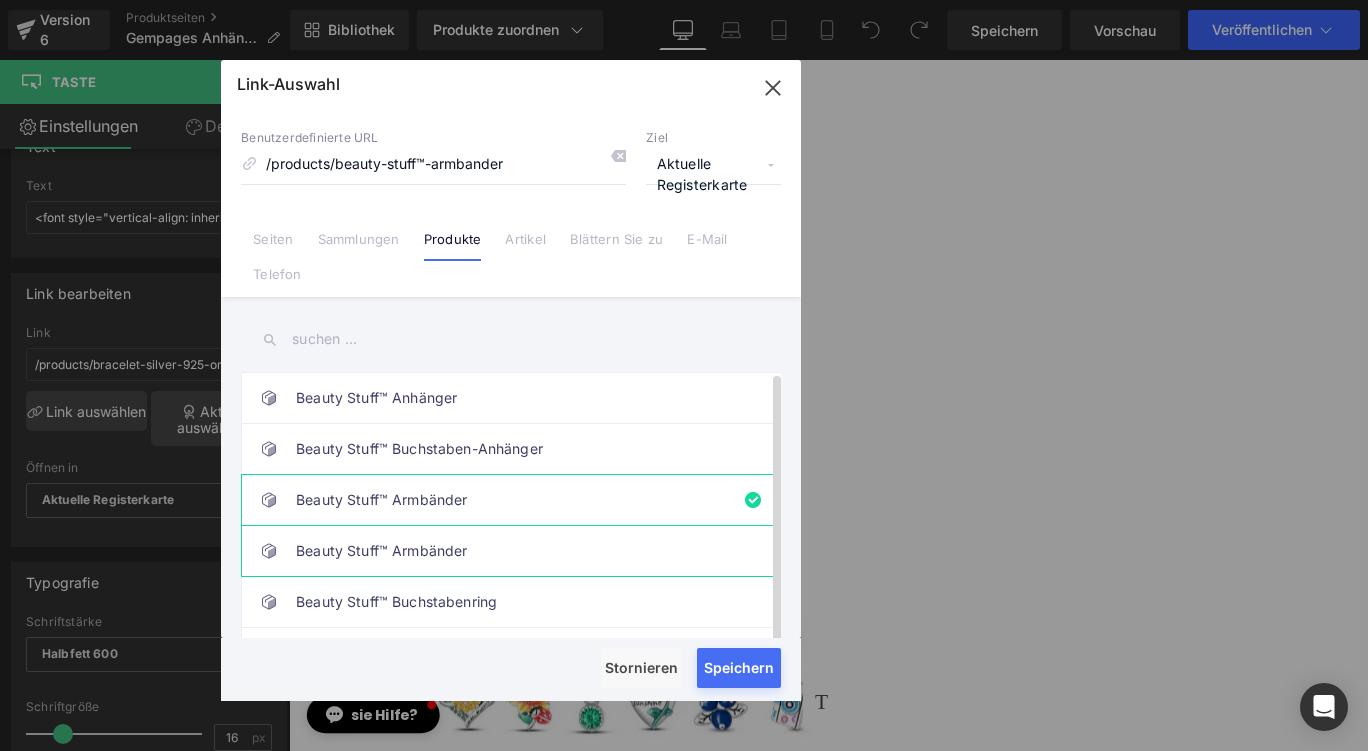 click on "Beauty Stuff™ Armbänder" at bounding box center (381, 550) 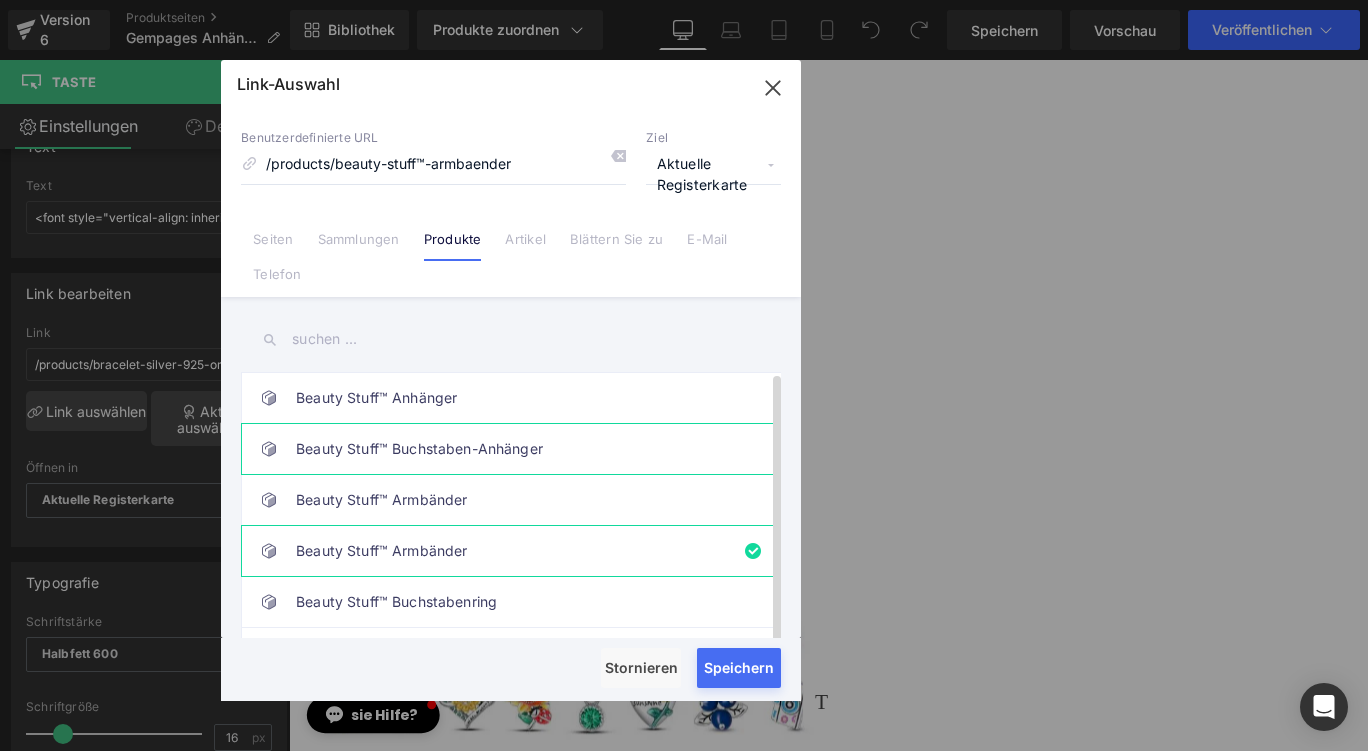 click on "Beauty Stuff™ Buchstaben-Anhänger" at bounding box center [419, 448] 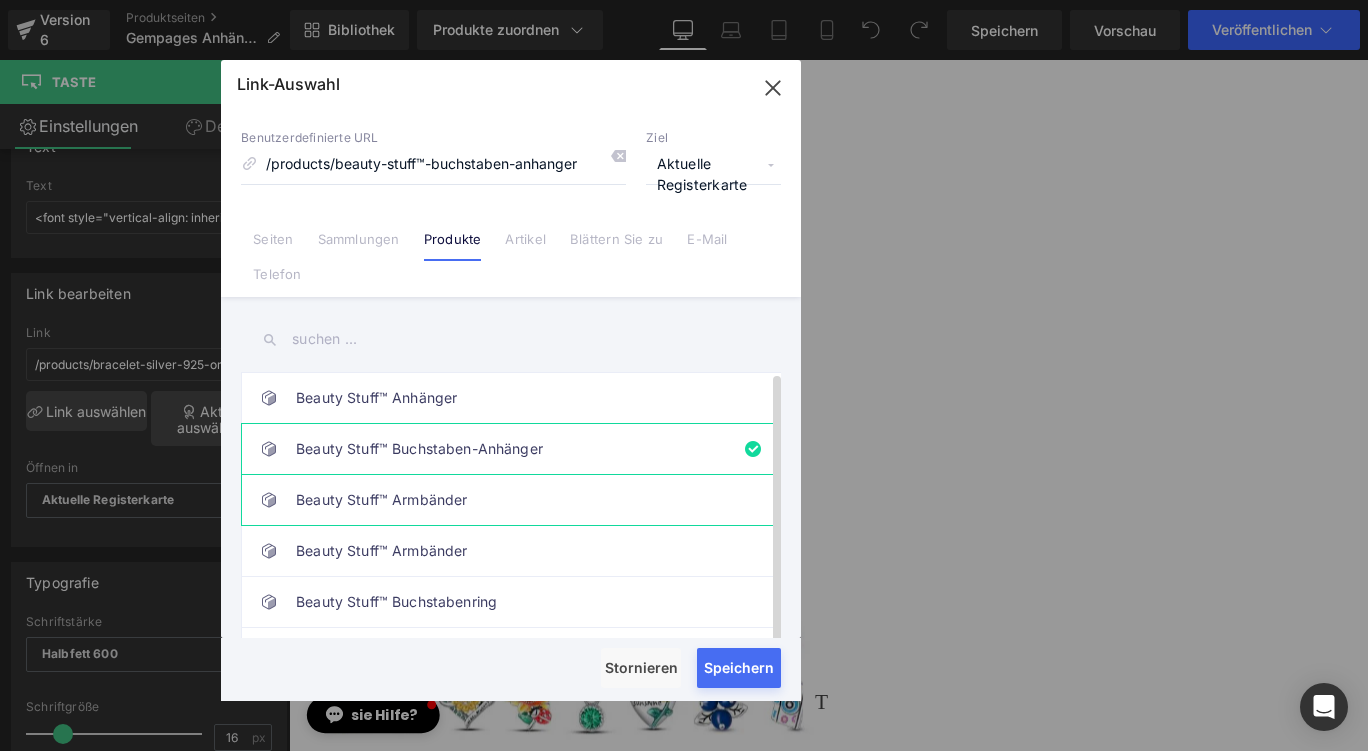 click on "Beauty Stuff™ Armbänder" at bounding box center (516, 500) 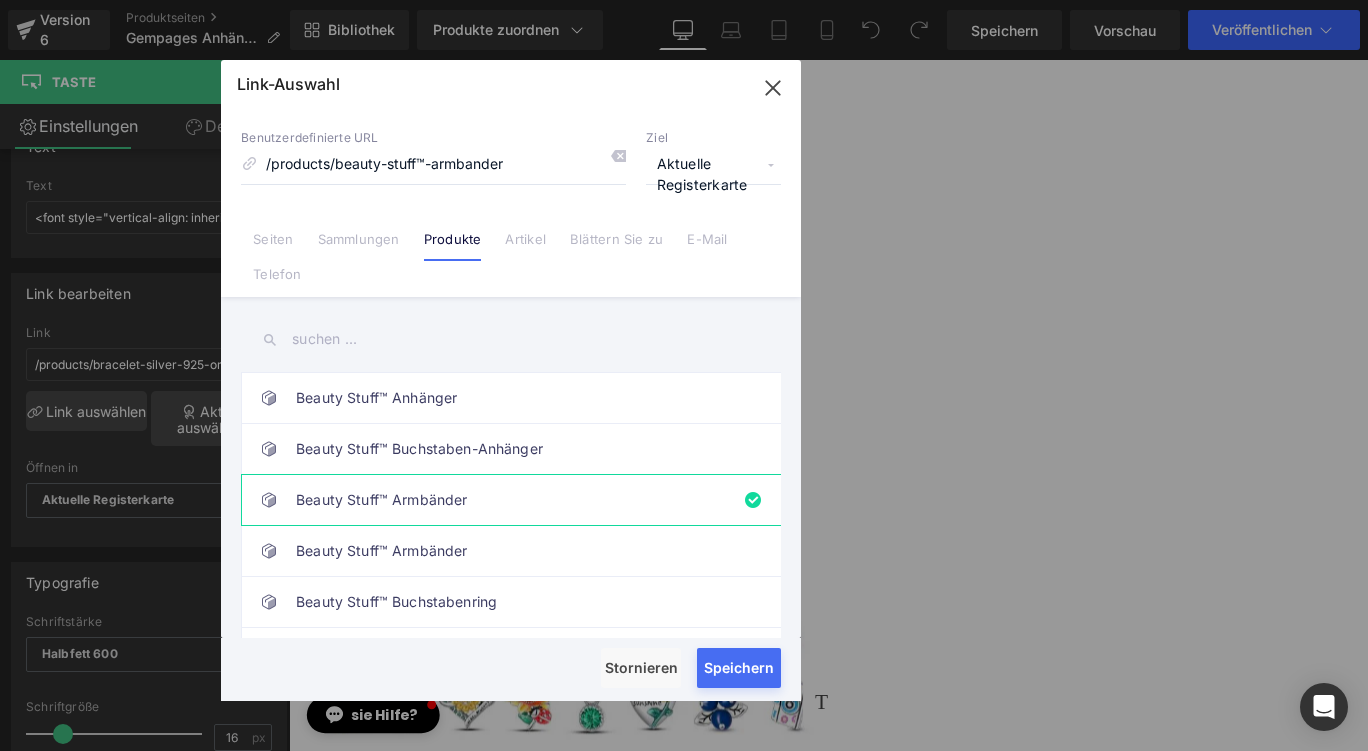 click on "Rendern von Inhalten" at bounding box center [684, 672] 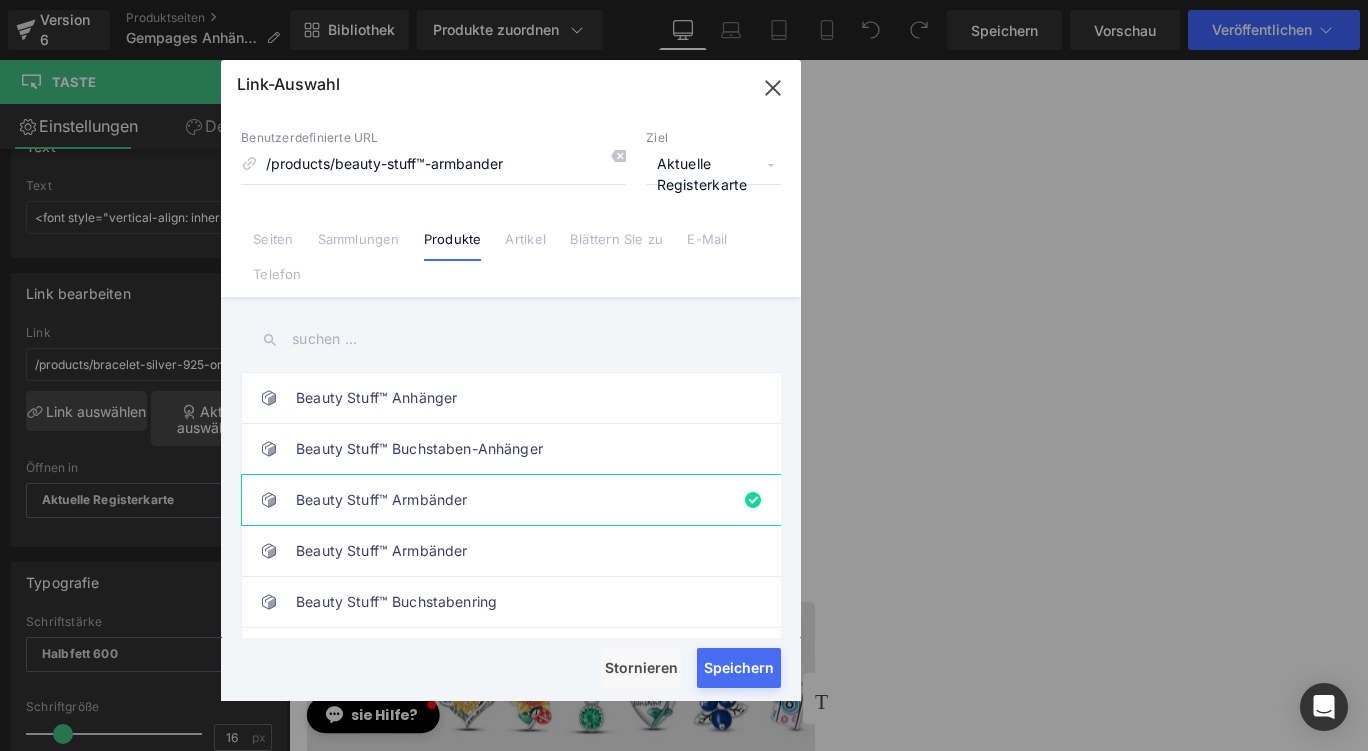 type on "/products/beauty-stuff™-armbander" 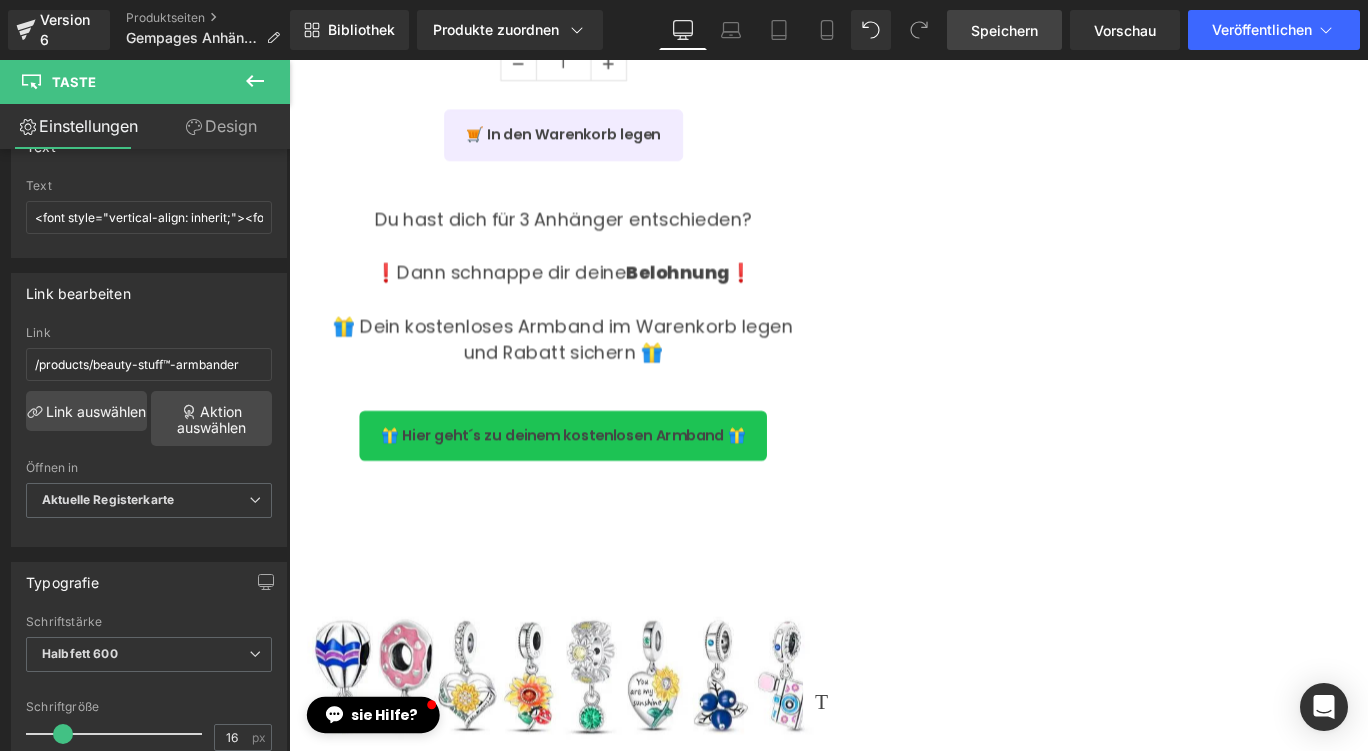 click on "Speichern" at bounding box center (1004, 30) 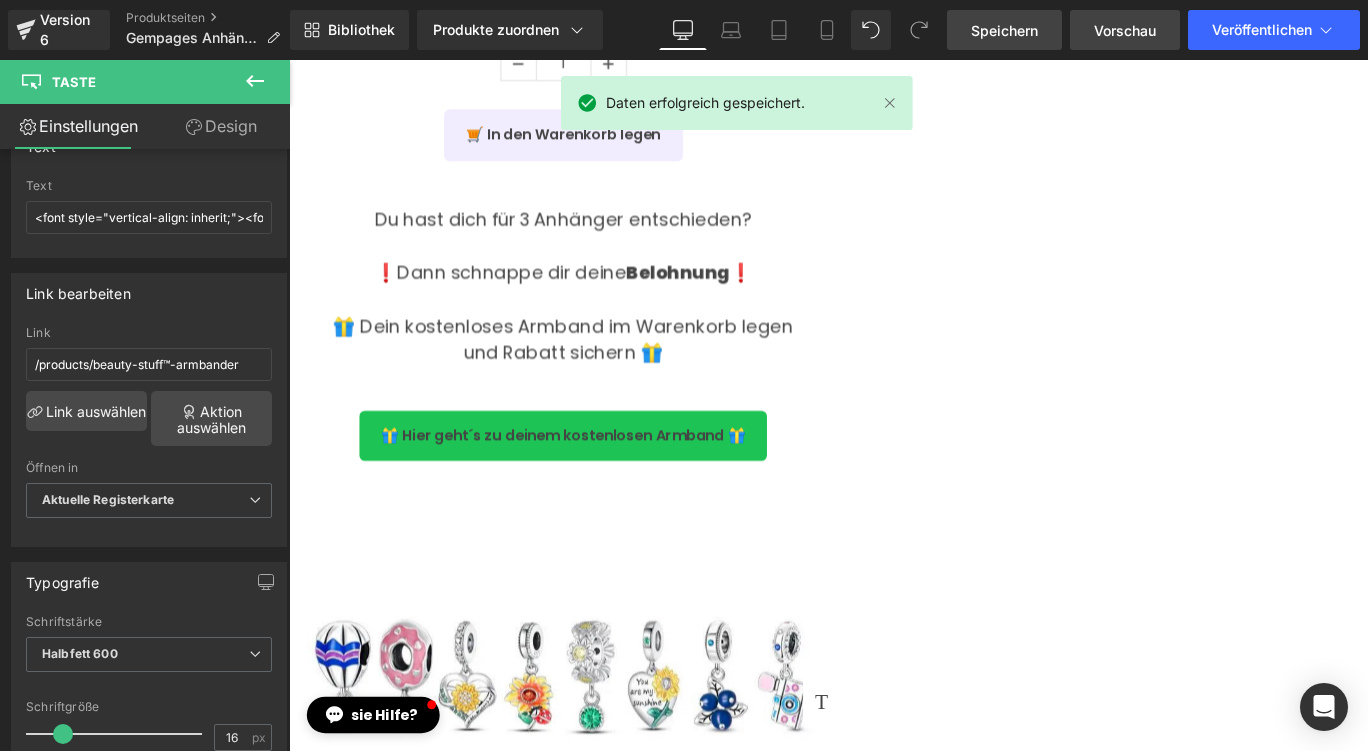 click on "Vorschau" at bounding box center [1125, 30] 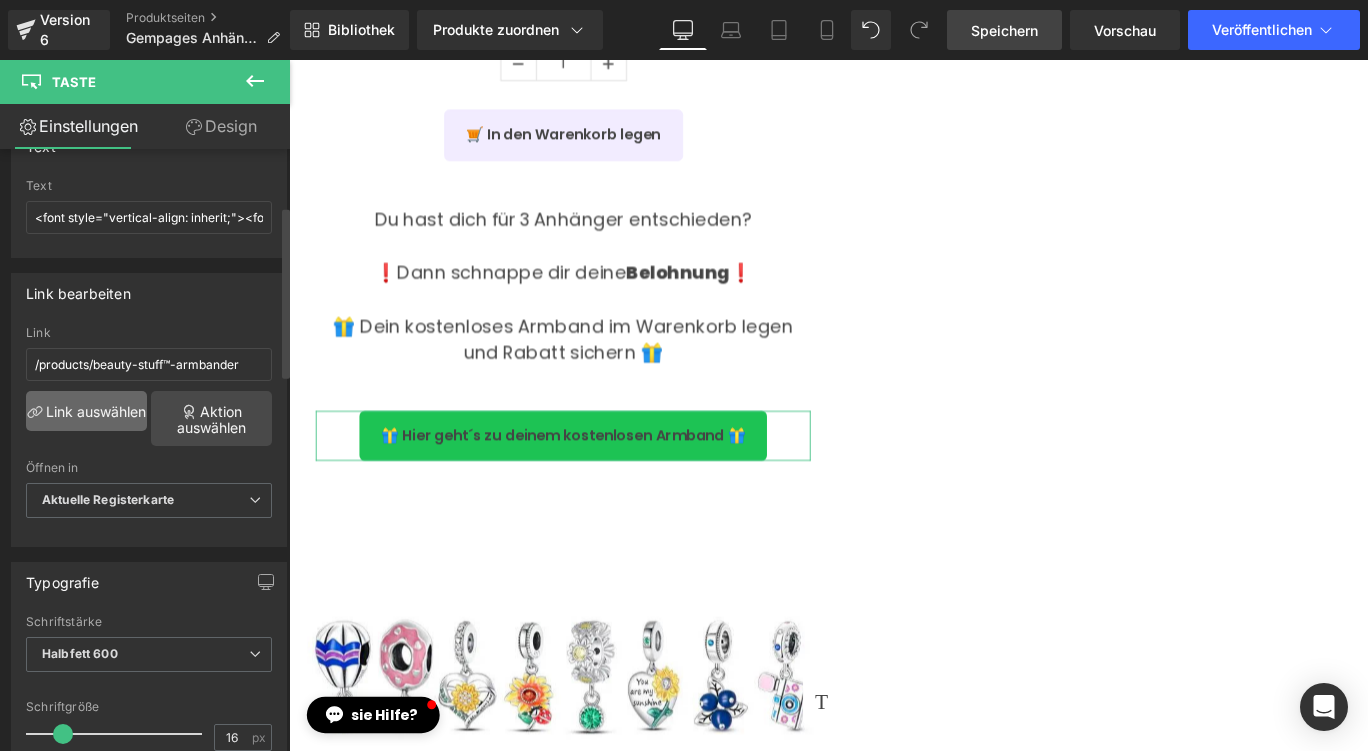 click on "Link auswählen" at bounding box center (96, 411) 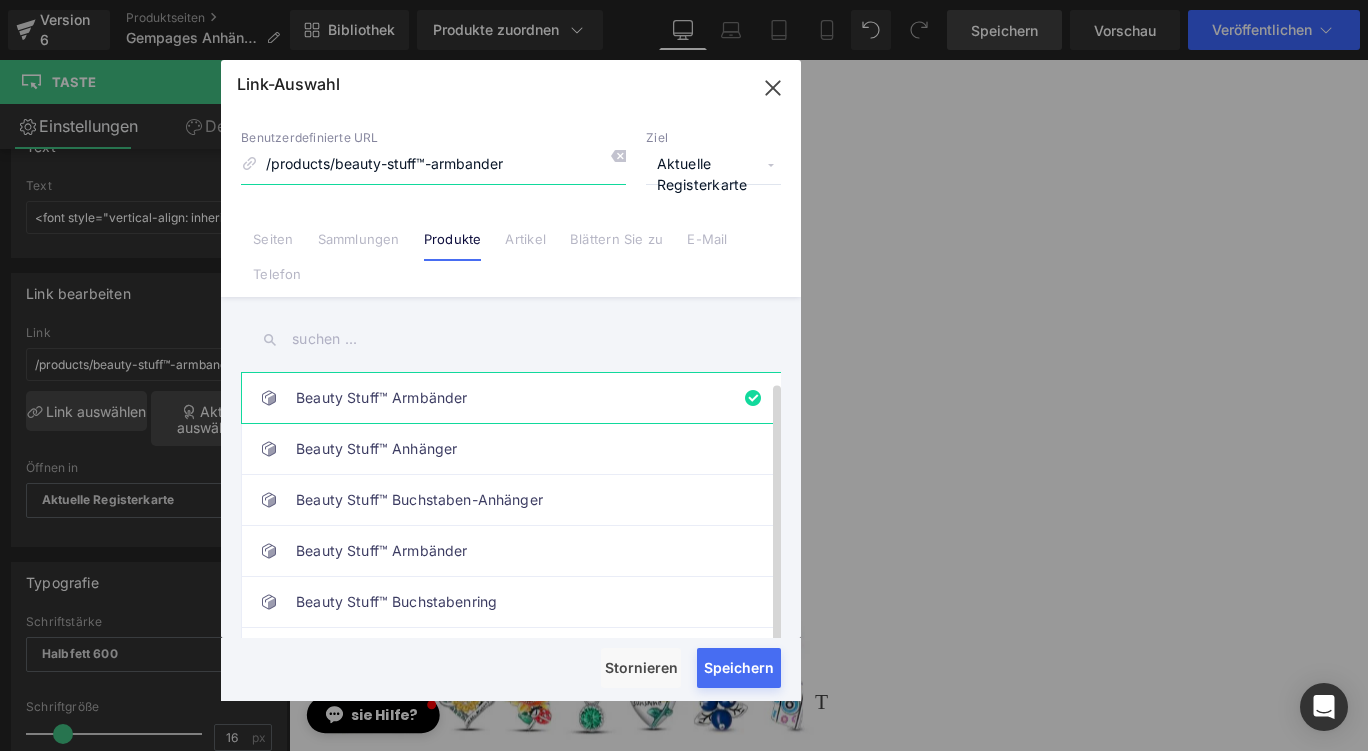 scroll, scrollTop: 0, scrollLeft: 0, axis: both 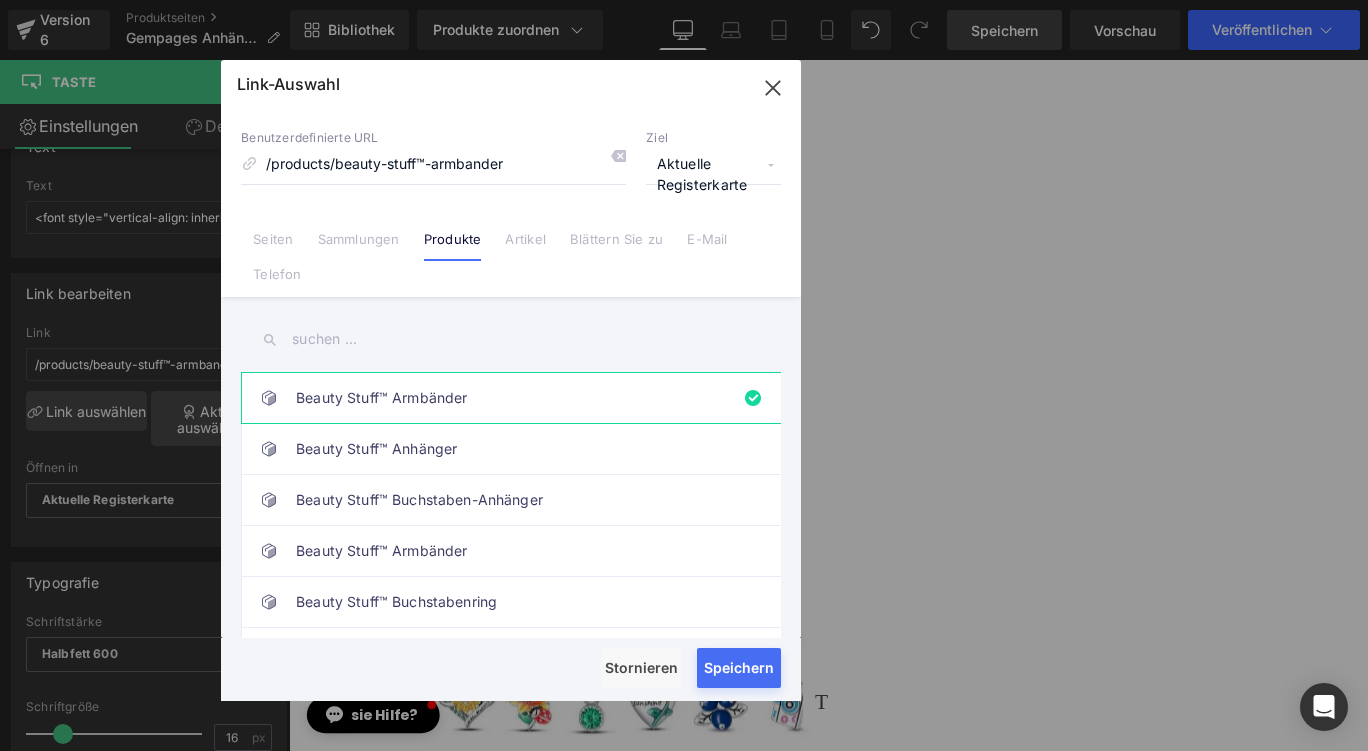 click on "Artikel" at bounding box center (525, 246) 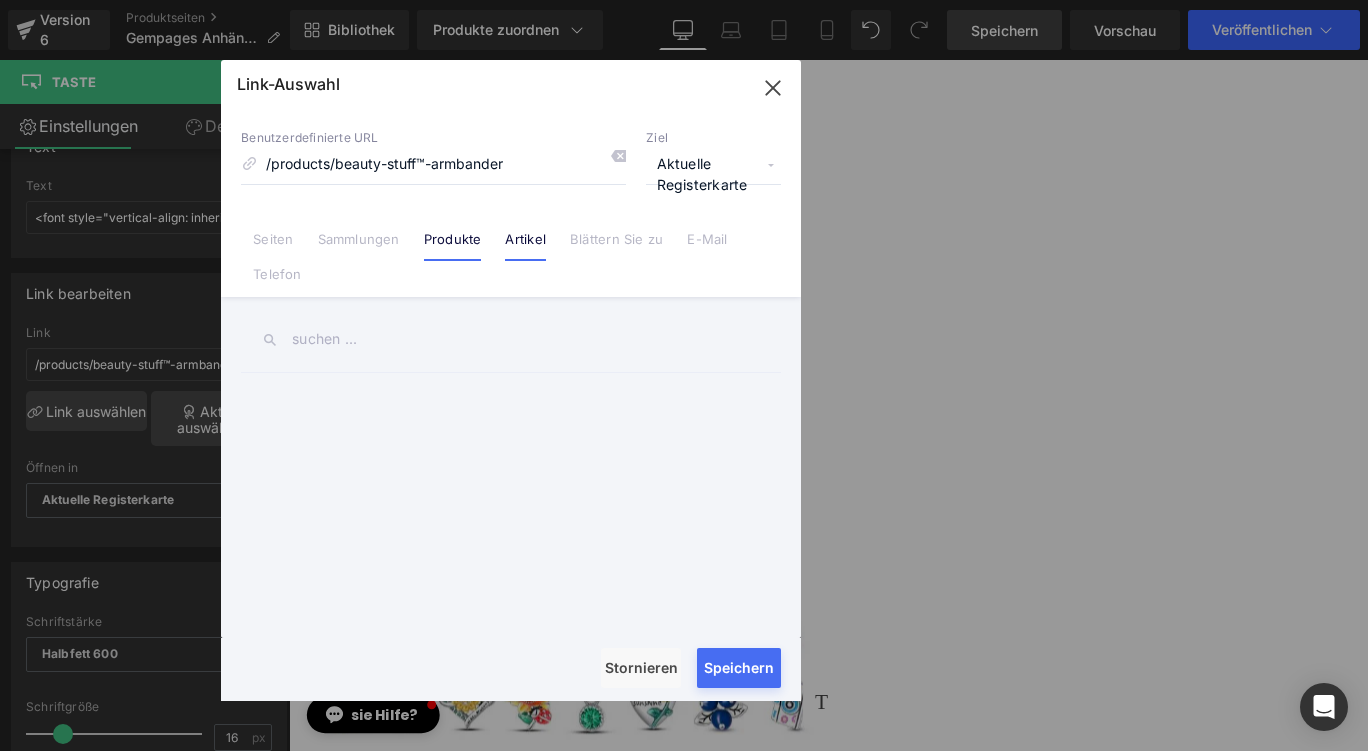 click on "Produkte" at bounding box center [453, 239] 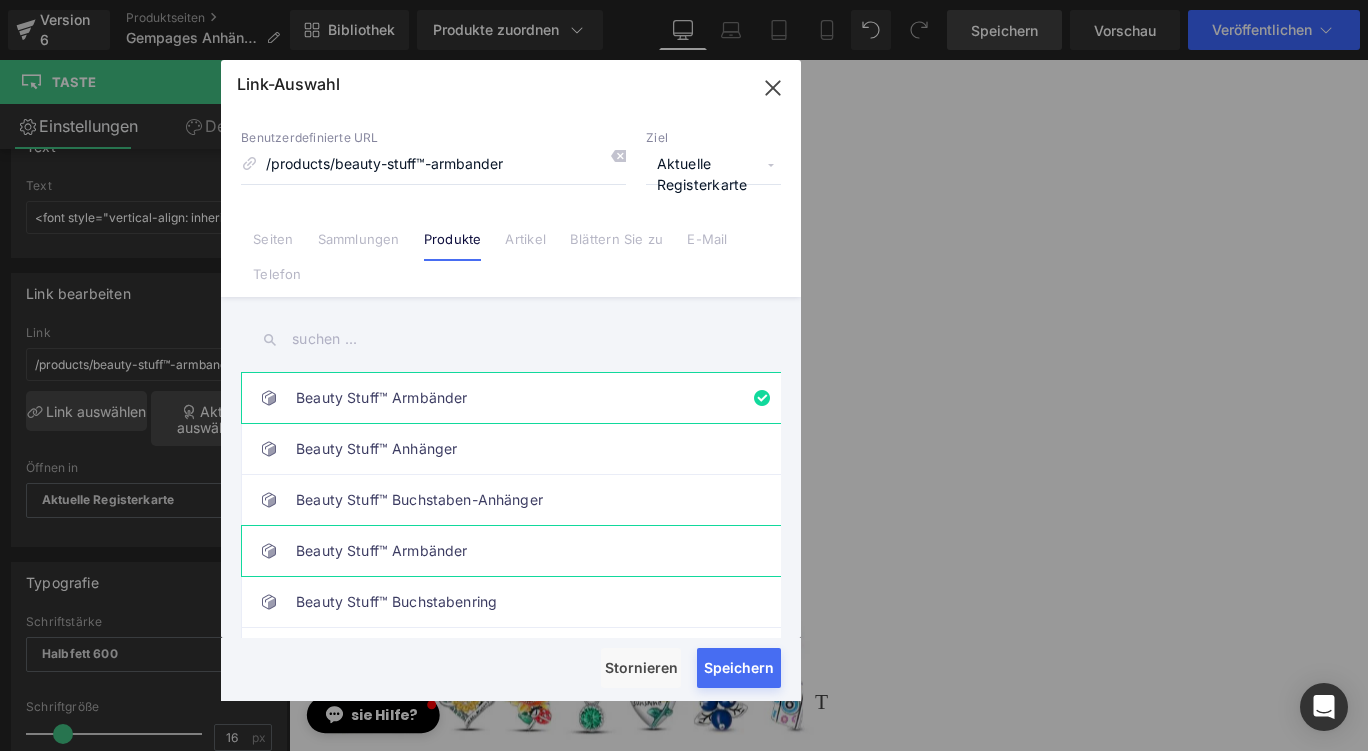 click on "Beauty Stuff™ Armbänder" at bounding box center [381, 550] 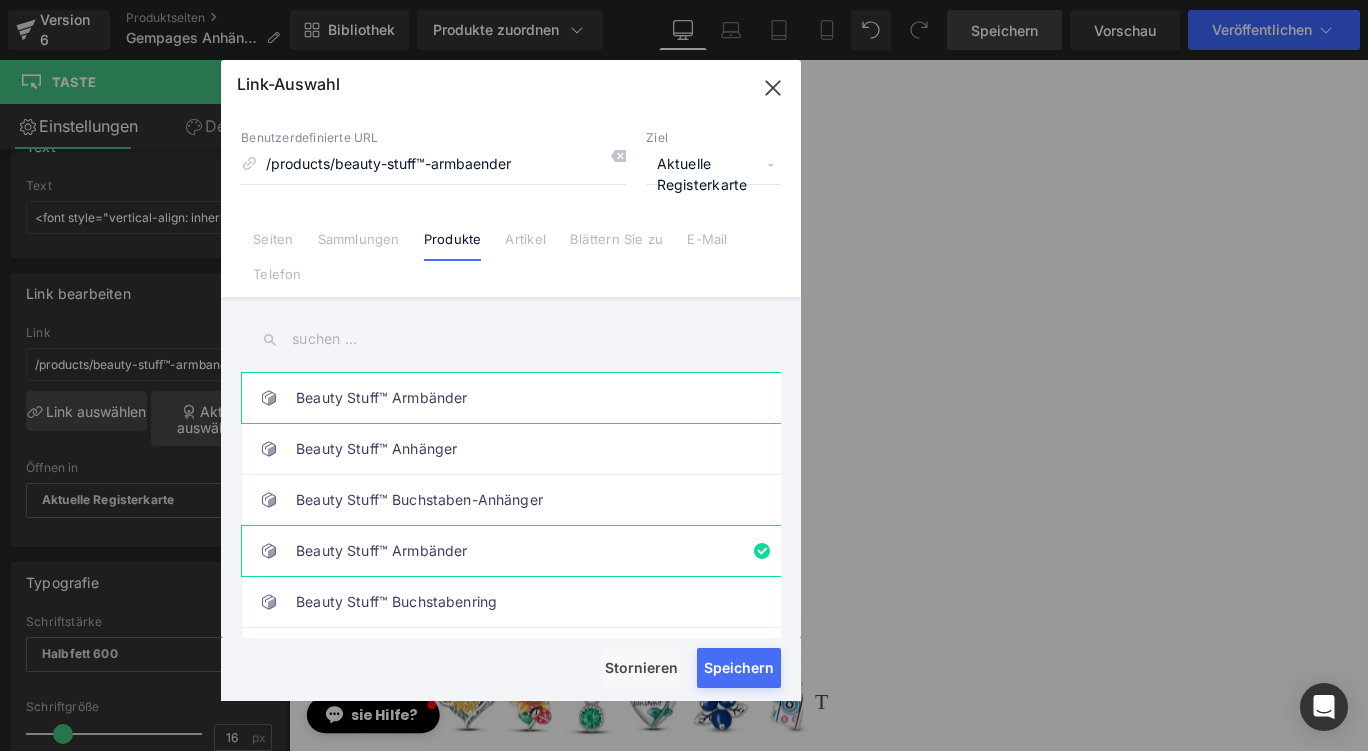 click on "Beauty Stuff™ Armbänder" at bounding box center (381, 397) 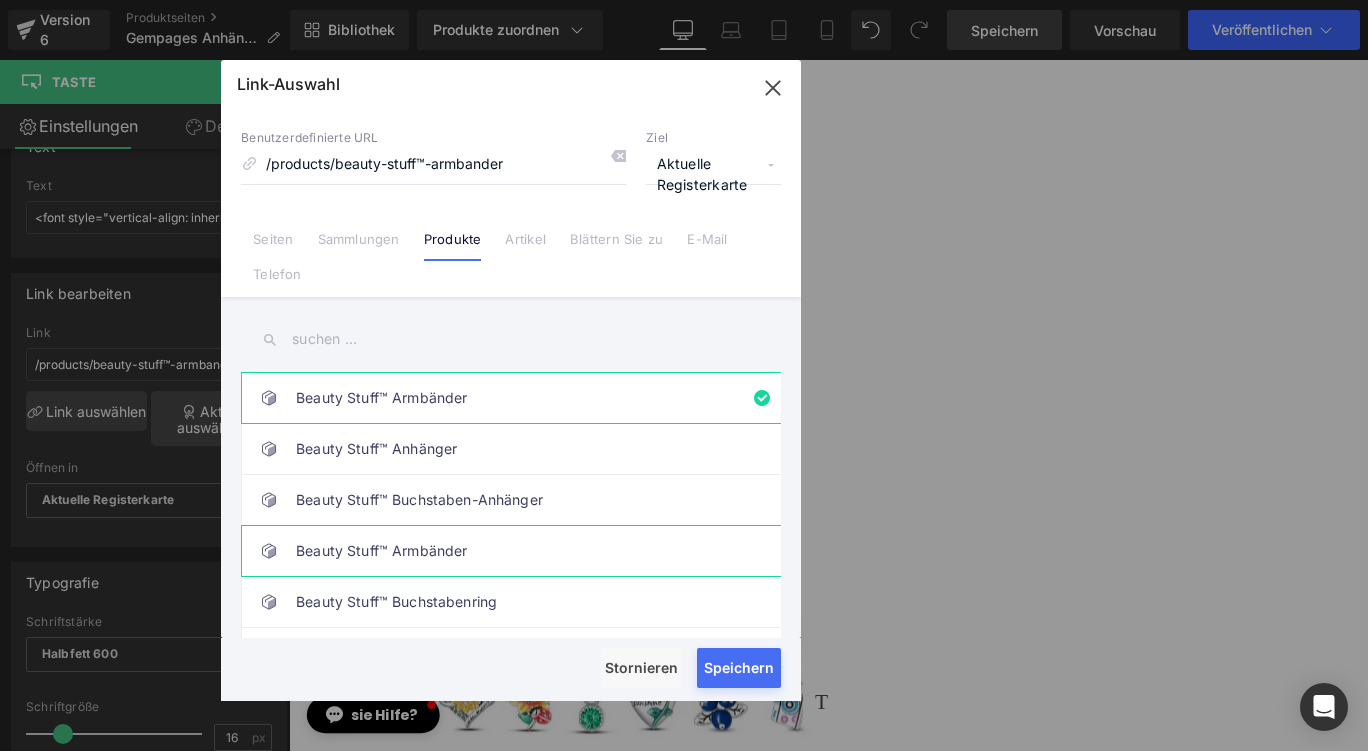 click on "Beauty Stuff™ Armbänder" at bounding box center (381, 550) 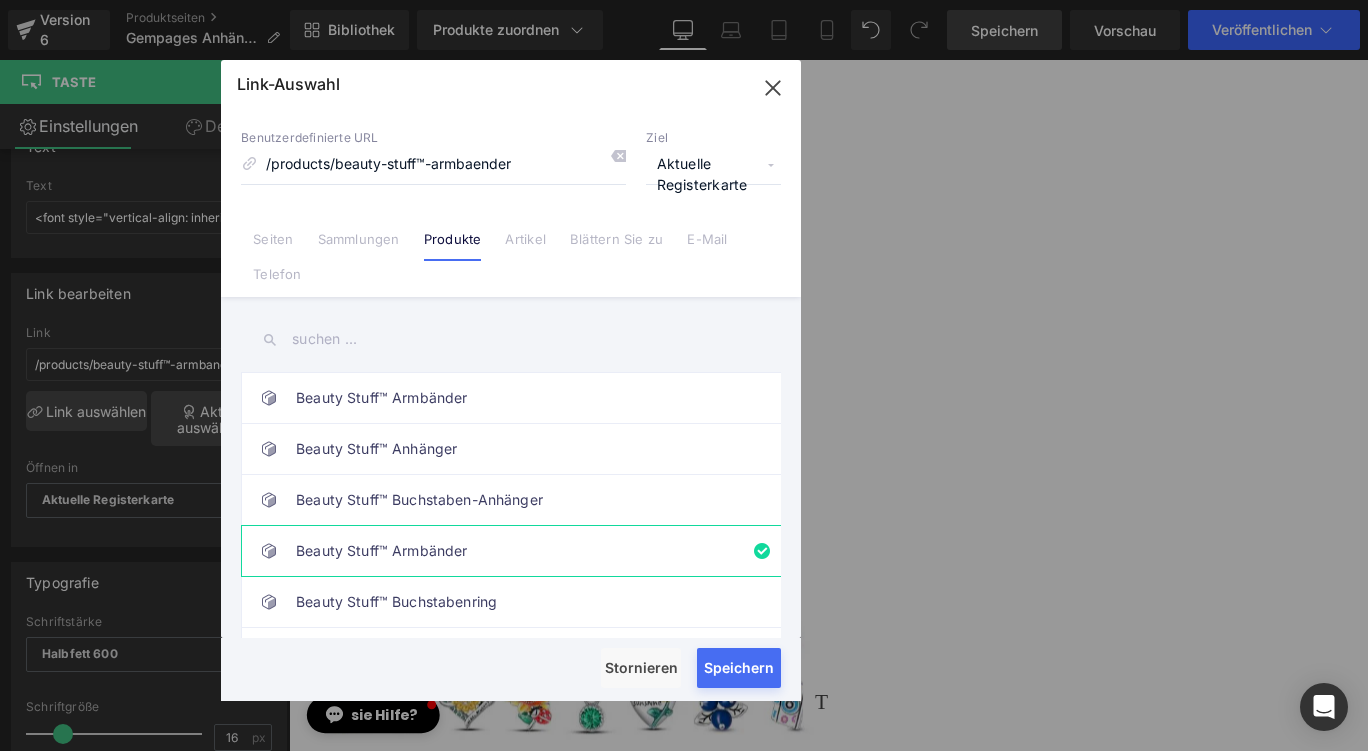 click on "Rendern von Inhalten" at bounding box center (684, 671) 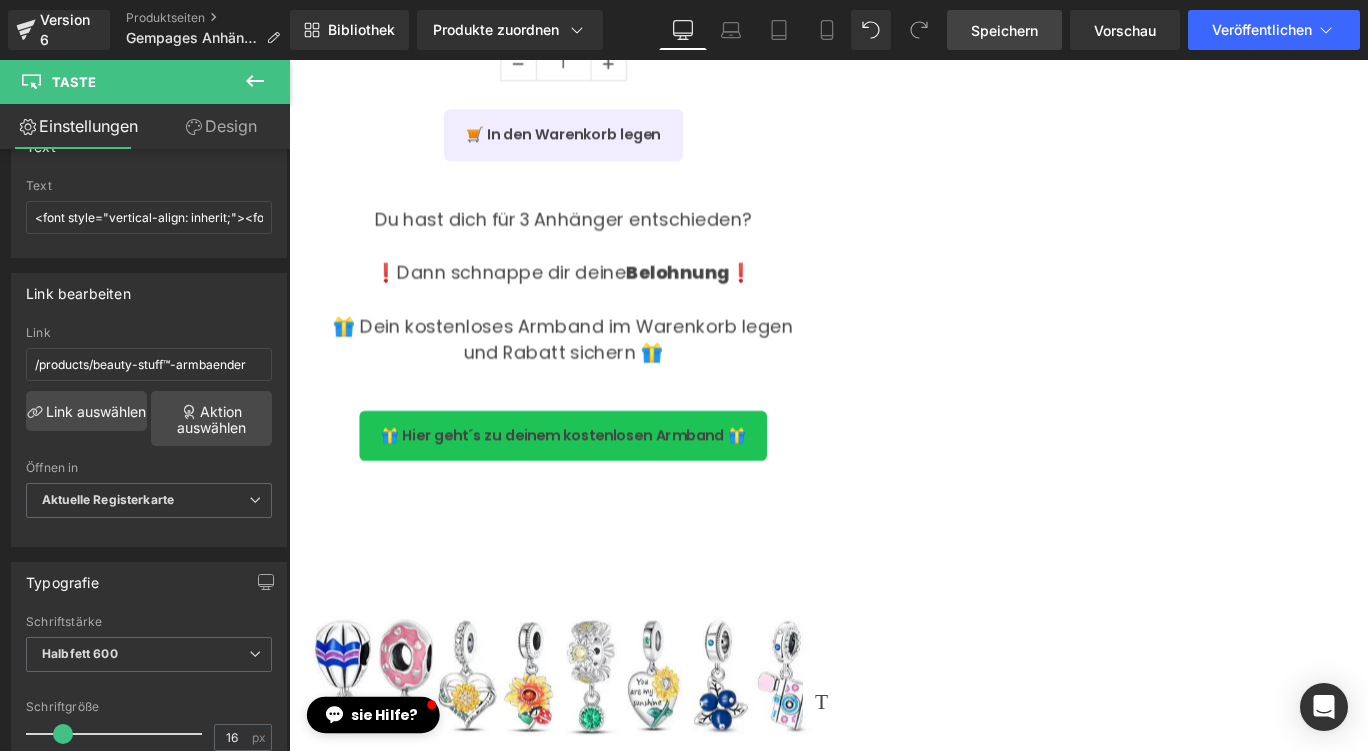 click on "Speichern" at bounding box center [1004, 30] 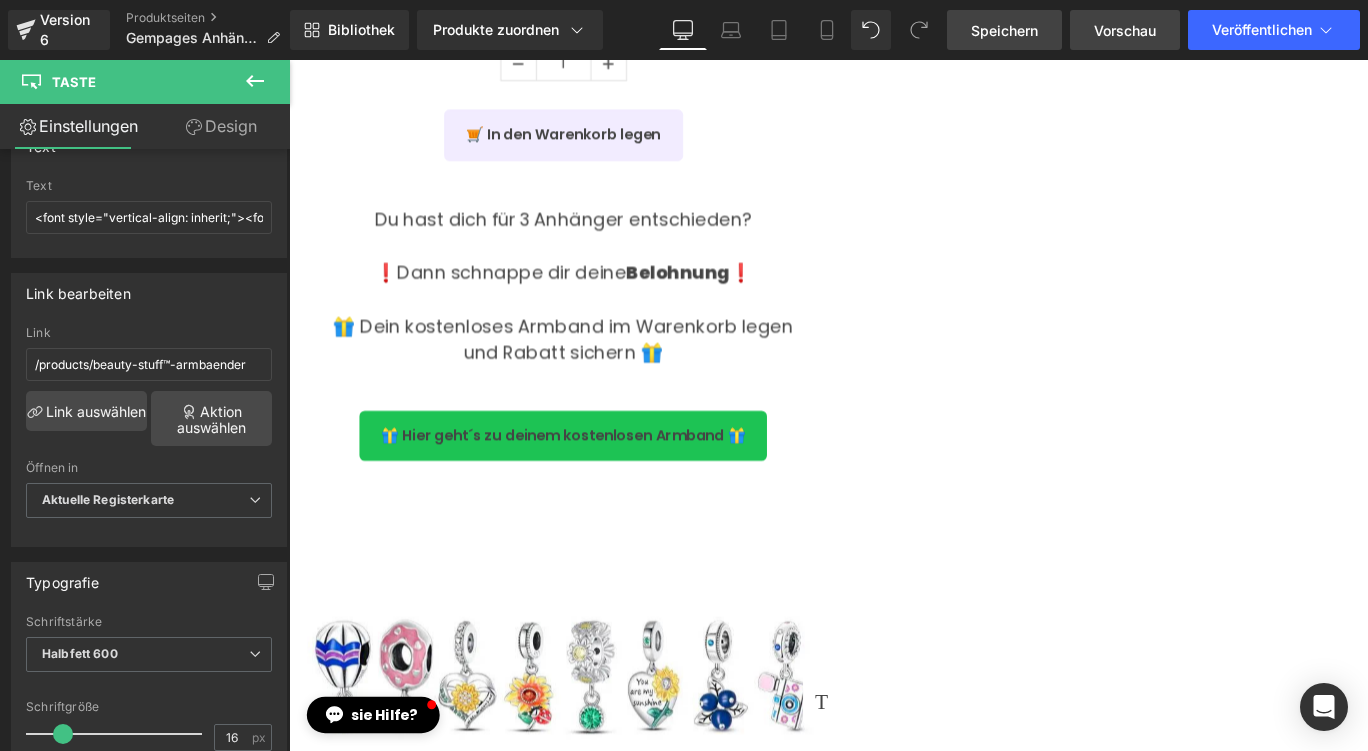 click on "Vorschau" at bounding box center [1125, 30] 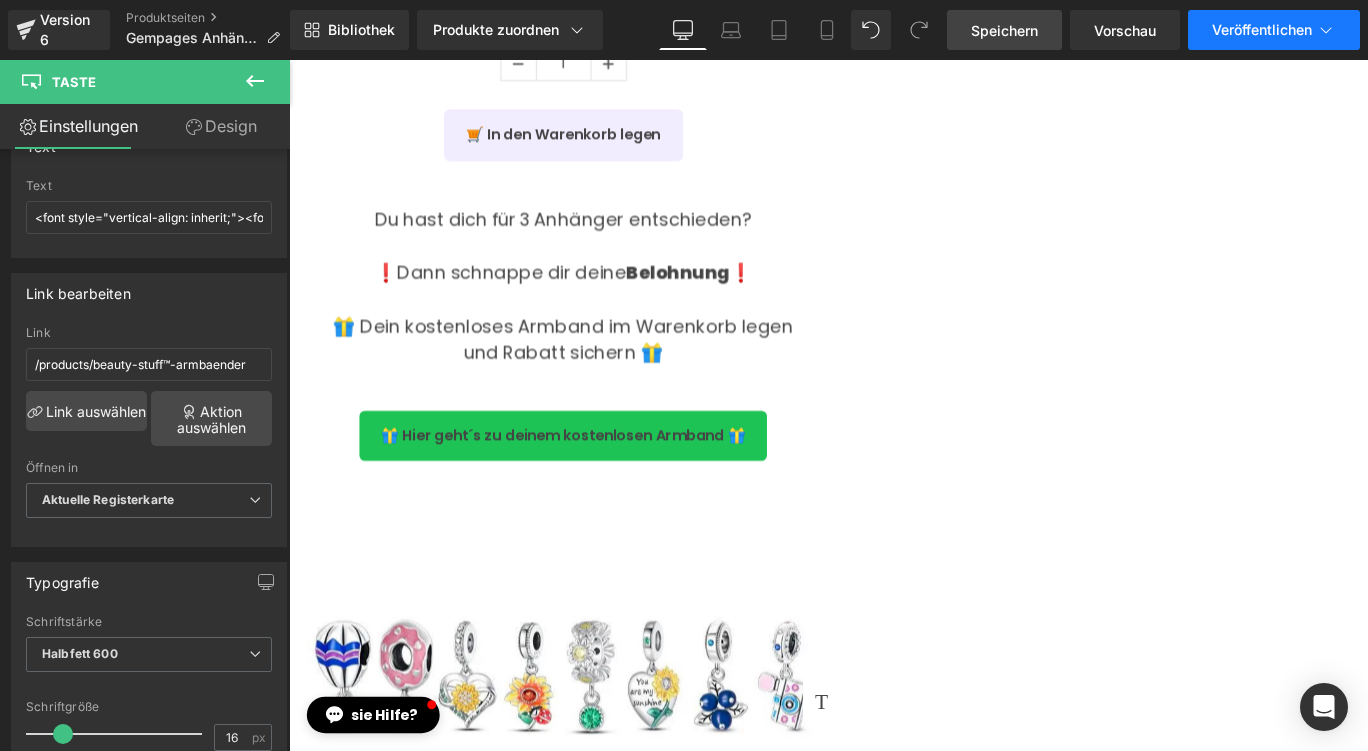 click on "Veröffentlichen" at bounding box center [1262, 29] 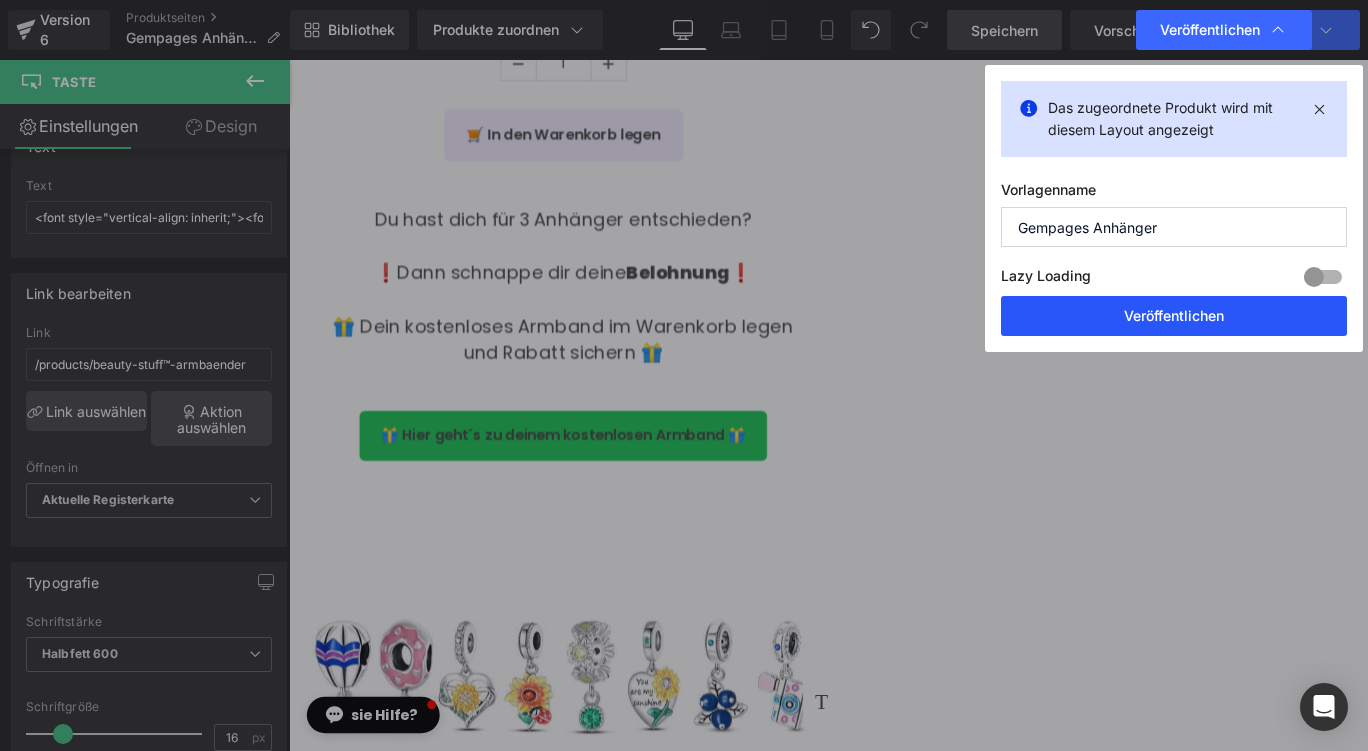 click on "Veröffentlichen" at bounding box center (1174, 316) 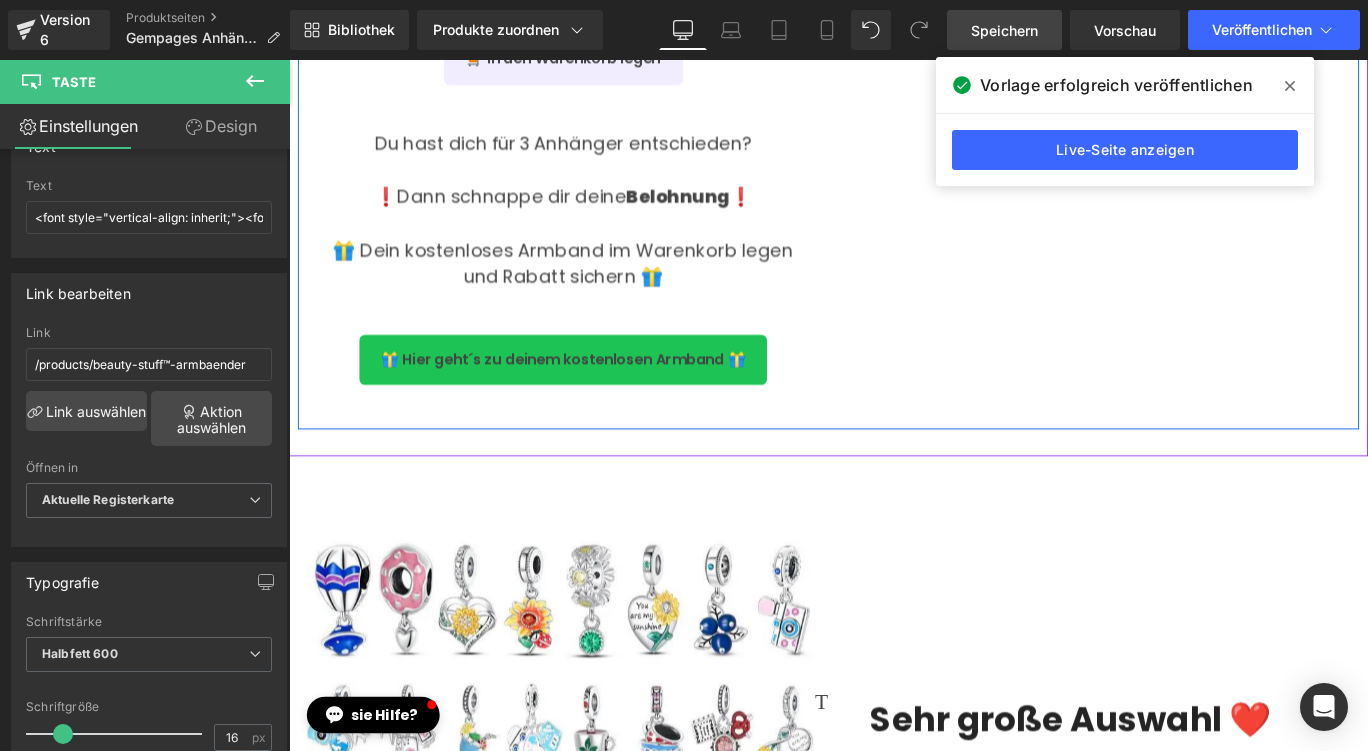 scroll, scrollTop: 1700, scrollLeft: 0, axis: vertical 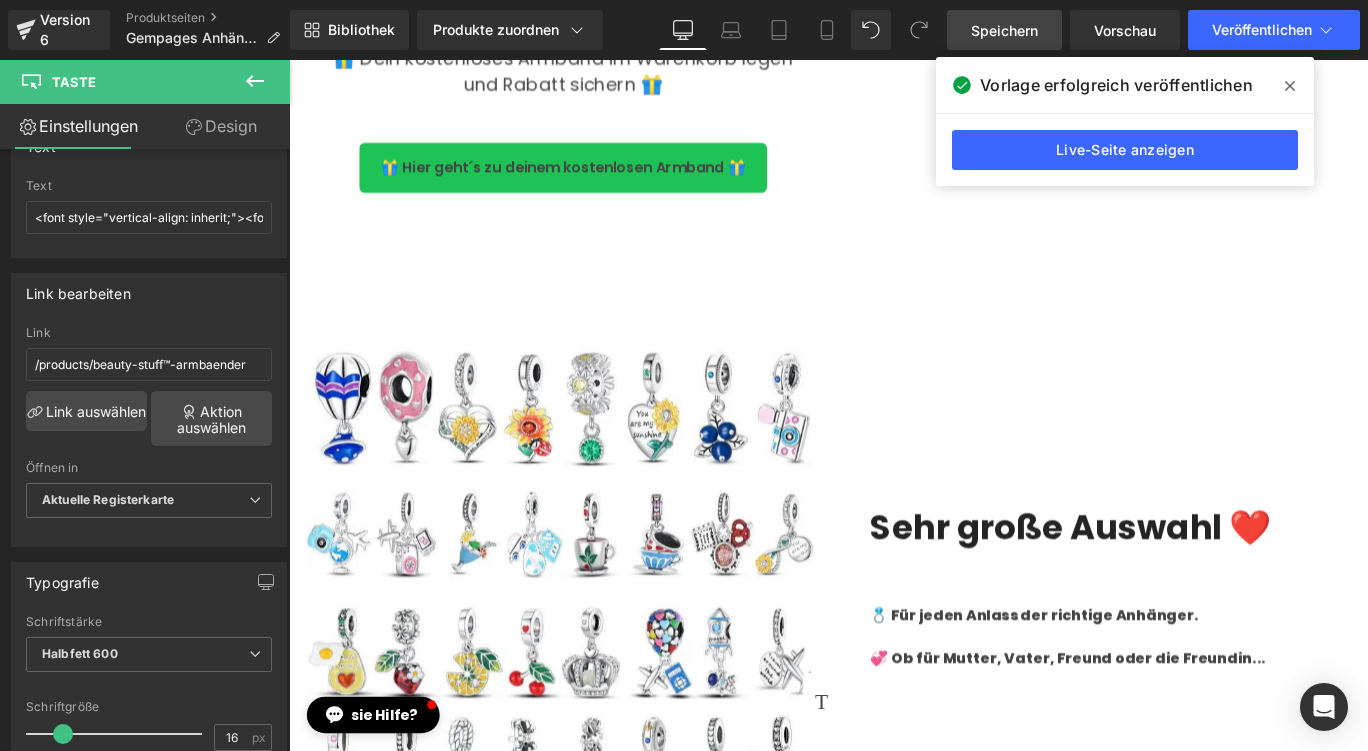 click 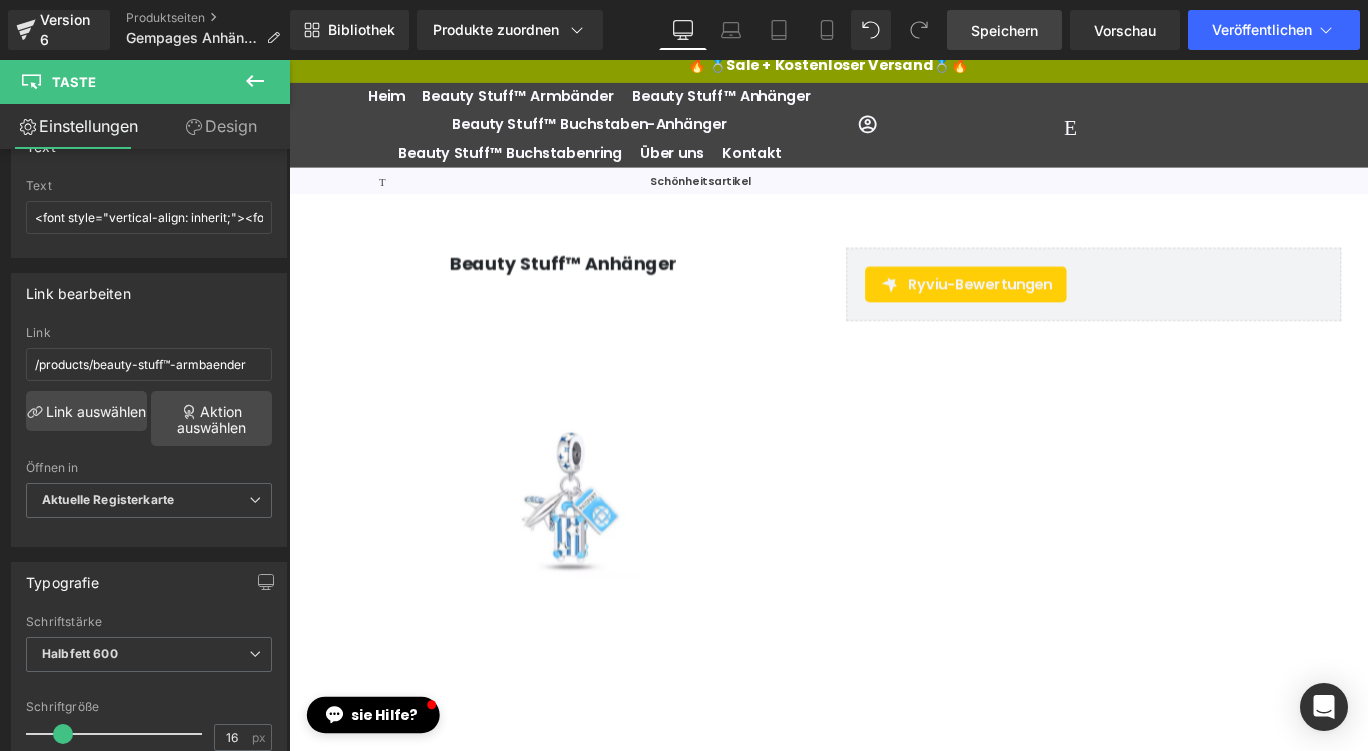 scroll, scrollTop: 0, scrollLeft: 0, axis: both 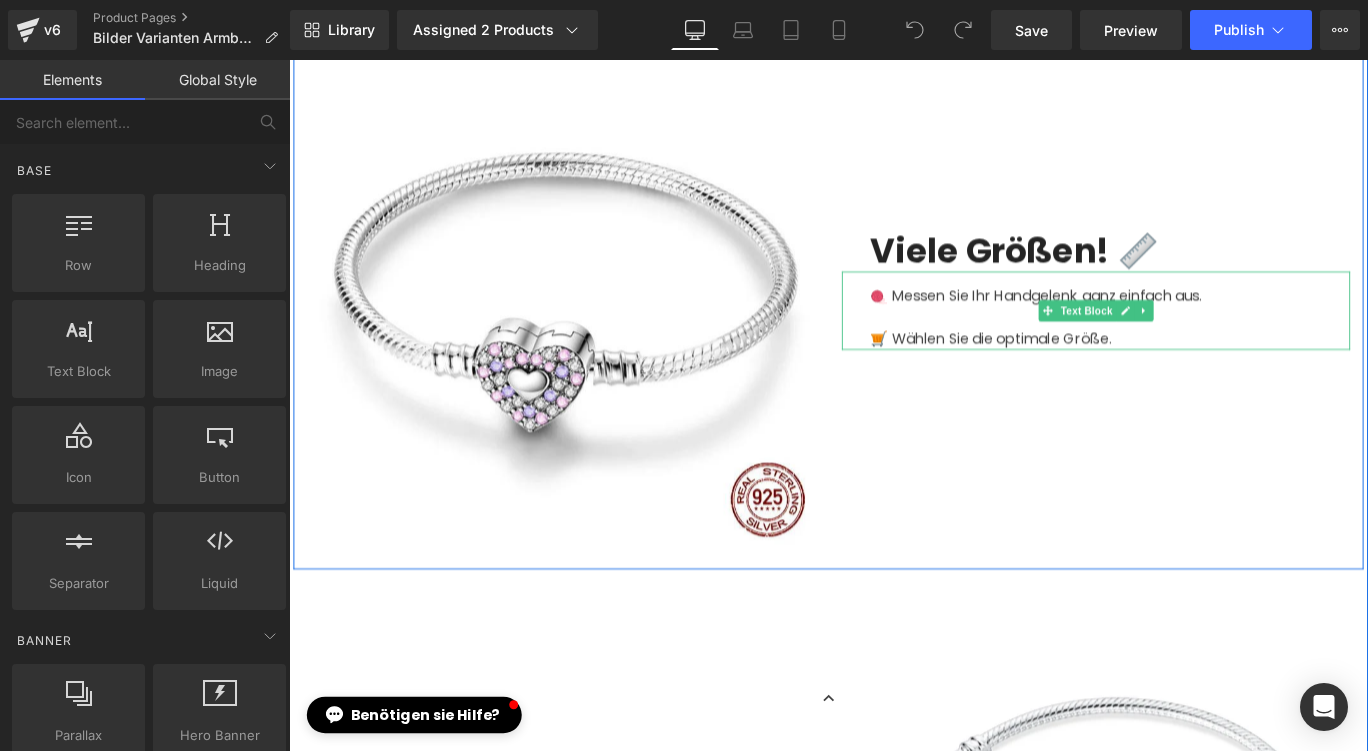 click on "🛒 Wählen Sie die optimale Größe." at bounding box center (1210, 373) 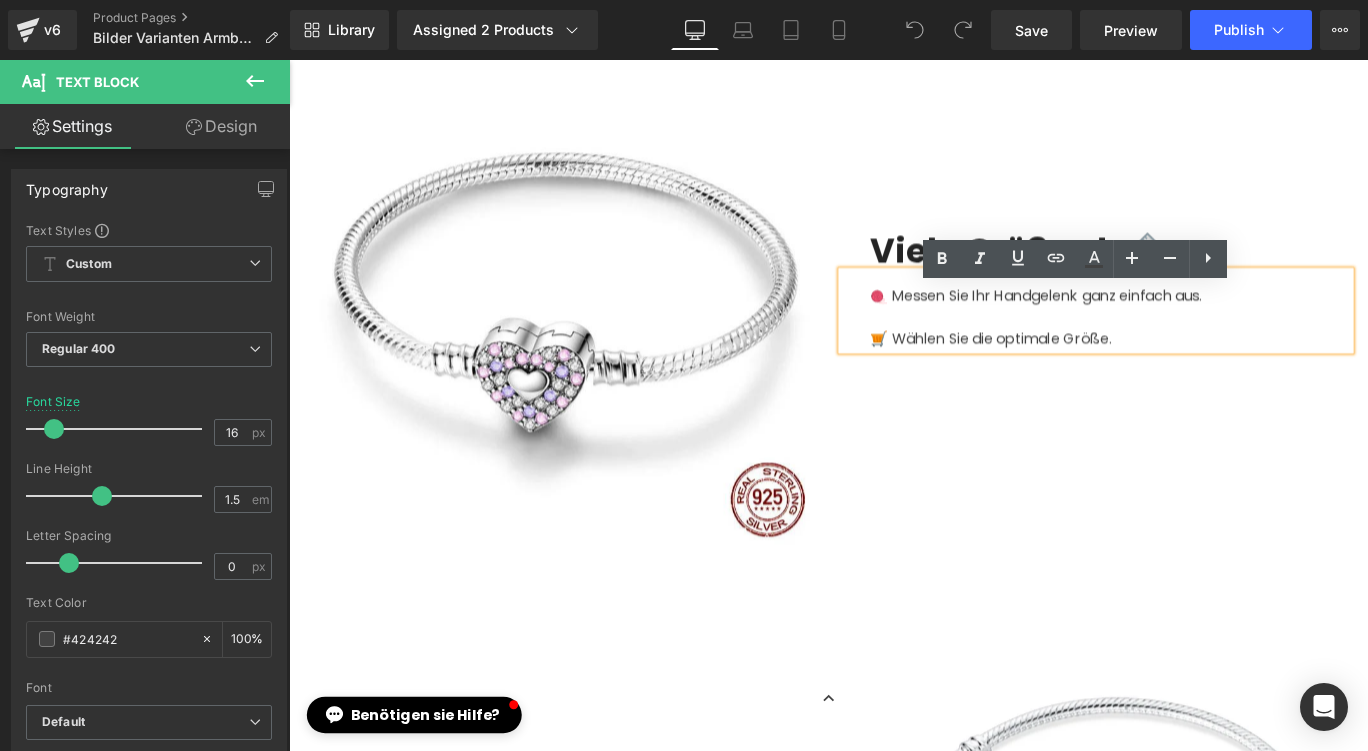 click on "🛒 Wählen Sie die optimale Größe." at bounding box center [1210, 373] 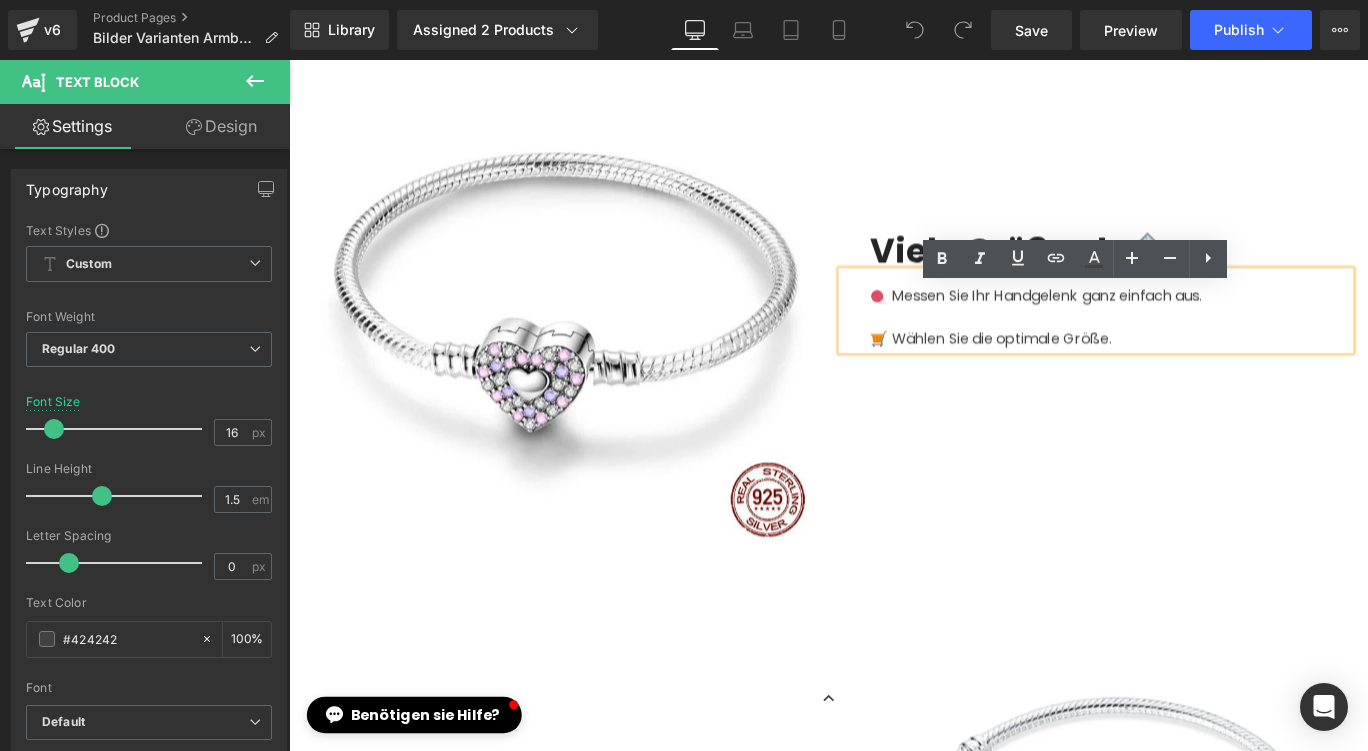 type 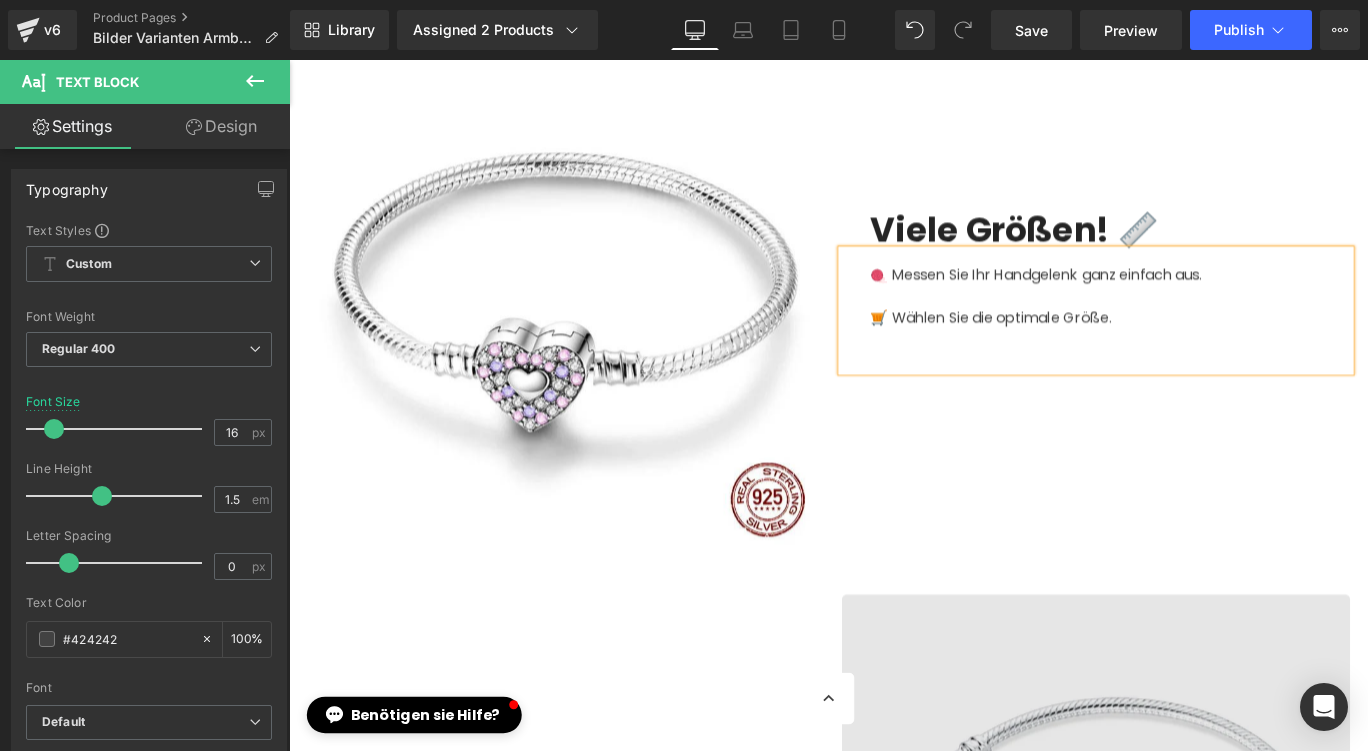 scroll, scrollTop: 1776, scrollLeft: 0, axis: vertical 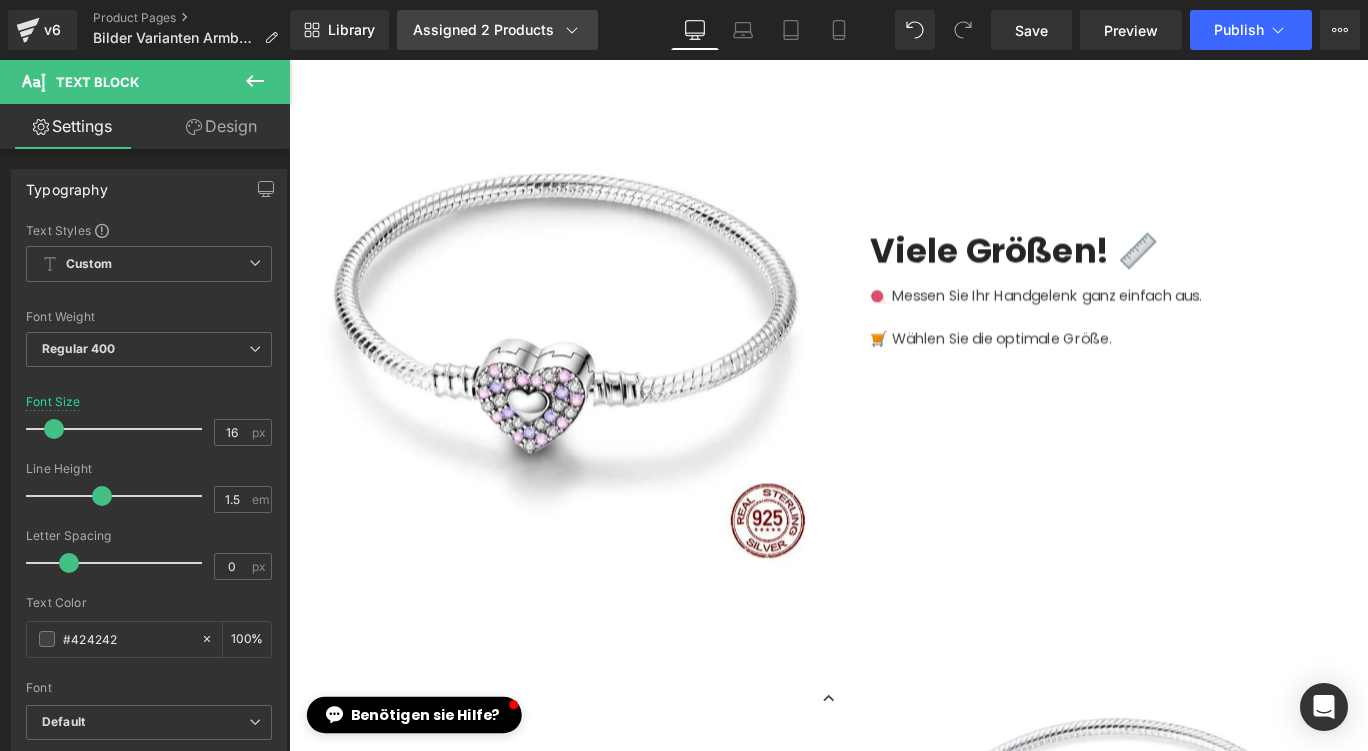 click 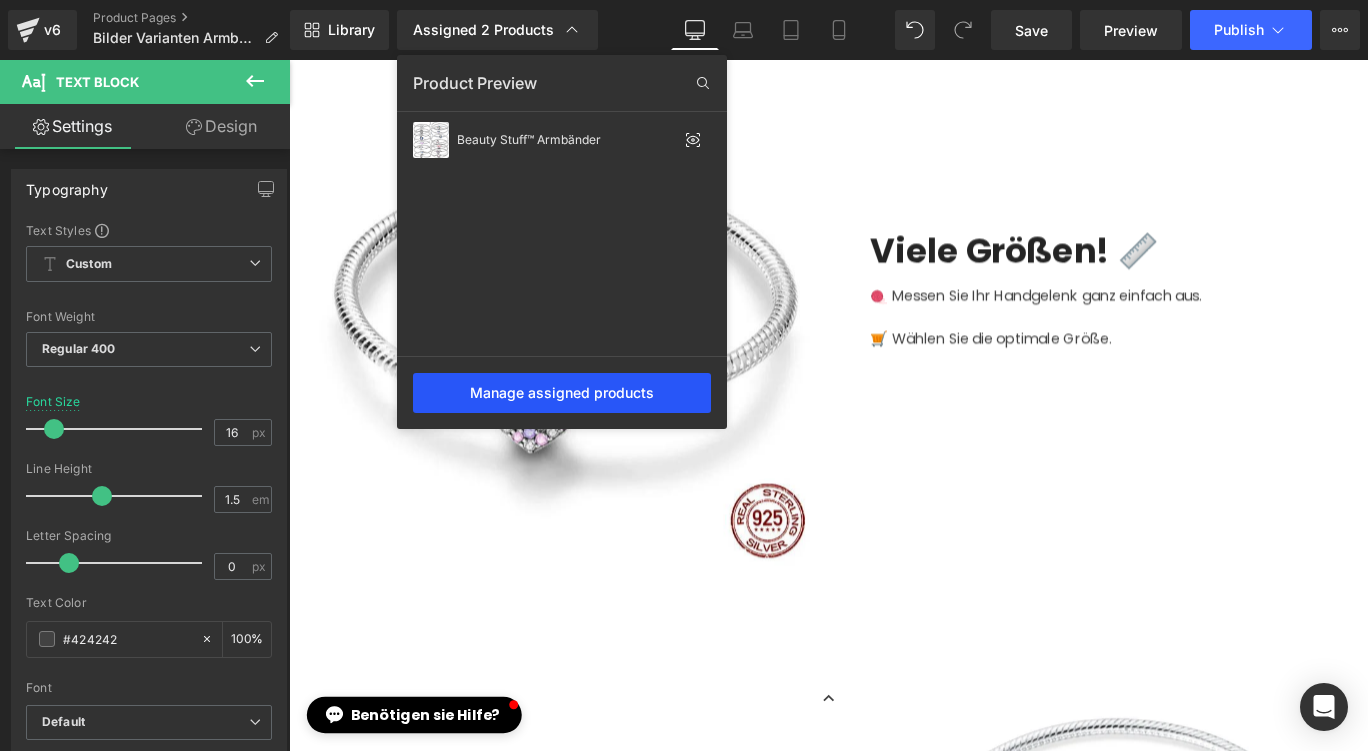 click on "Manage assigned products" at bounding box center (562, 393) 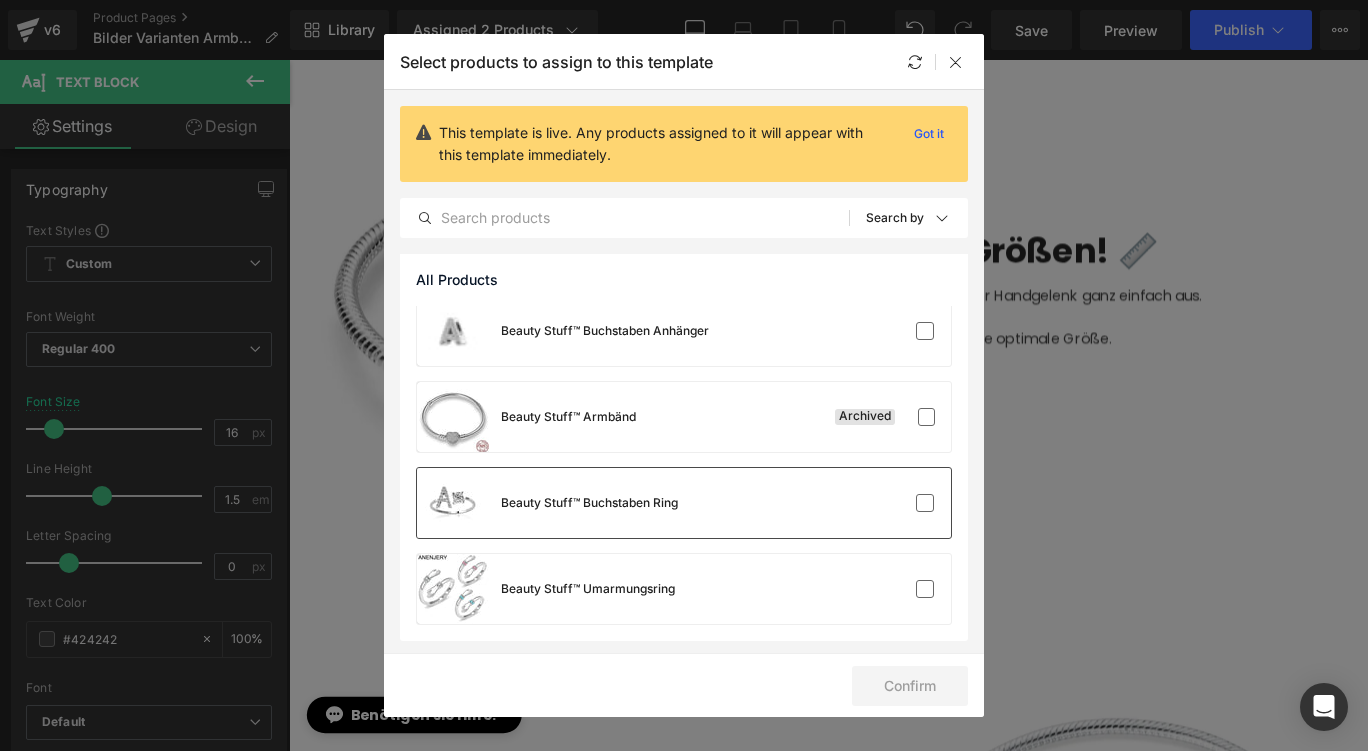 scroll, scrollTop: 0, scrollLeft: 0, axis: both 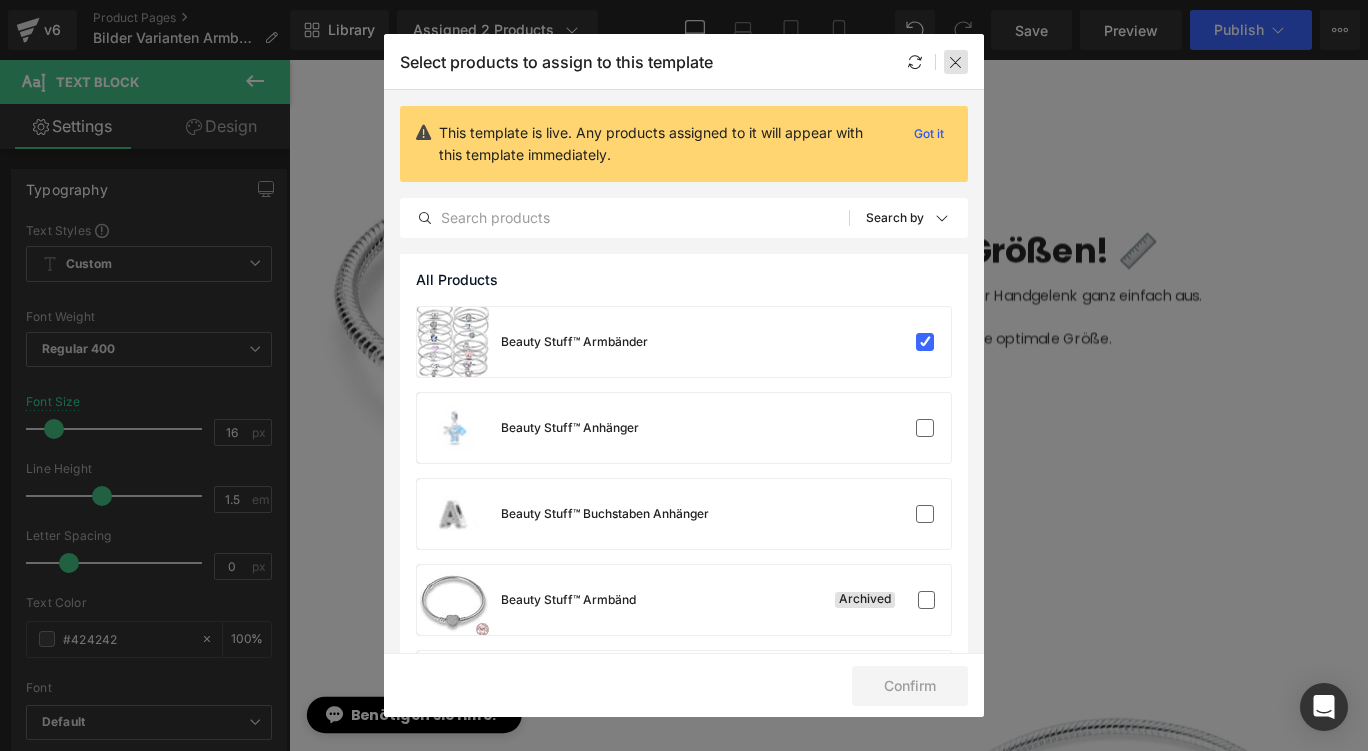 drag, startPoint x: 958, startPoint y: 63, endPoint x: 750, endPoint y: 5, distance: 215.93518 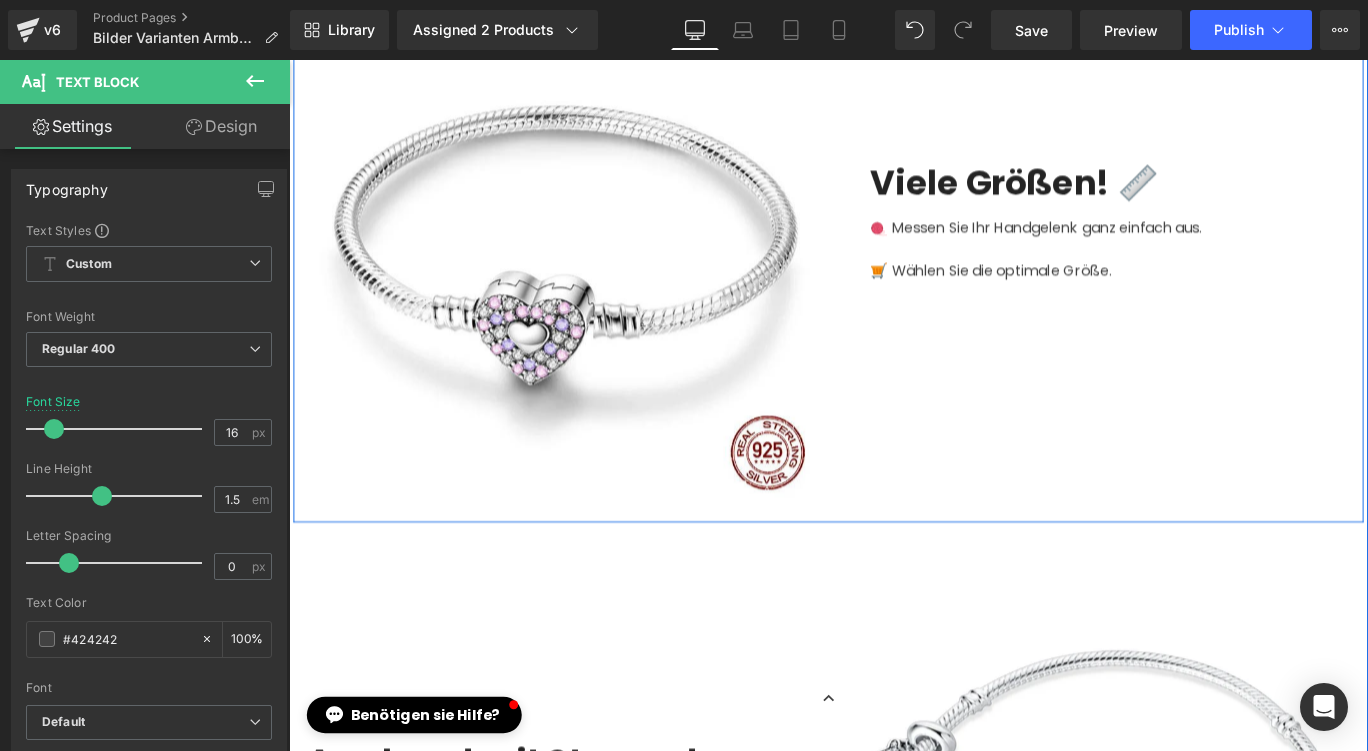 scroll, scrollTop: 1876, scrollLeft: 0, axis: vertical 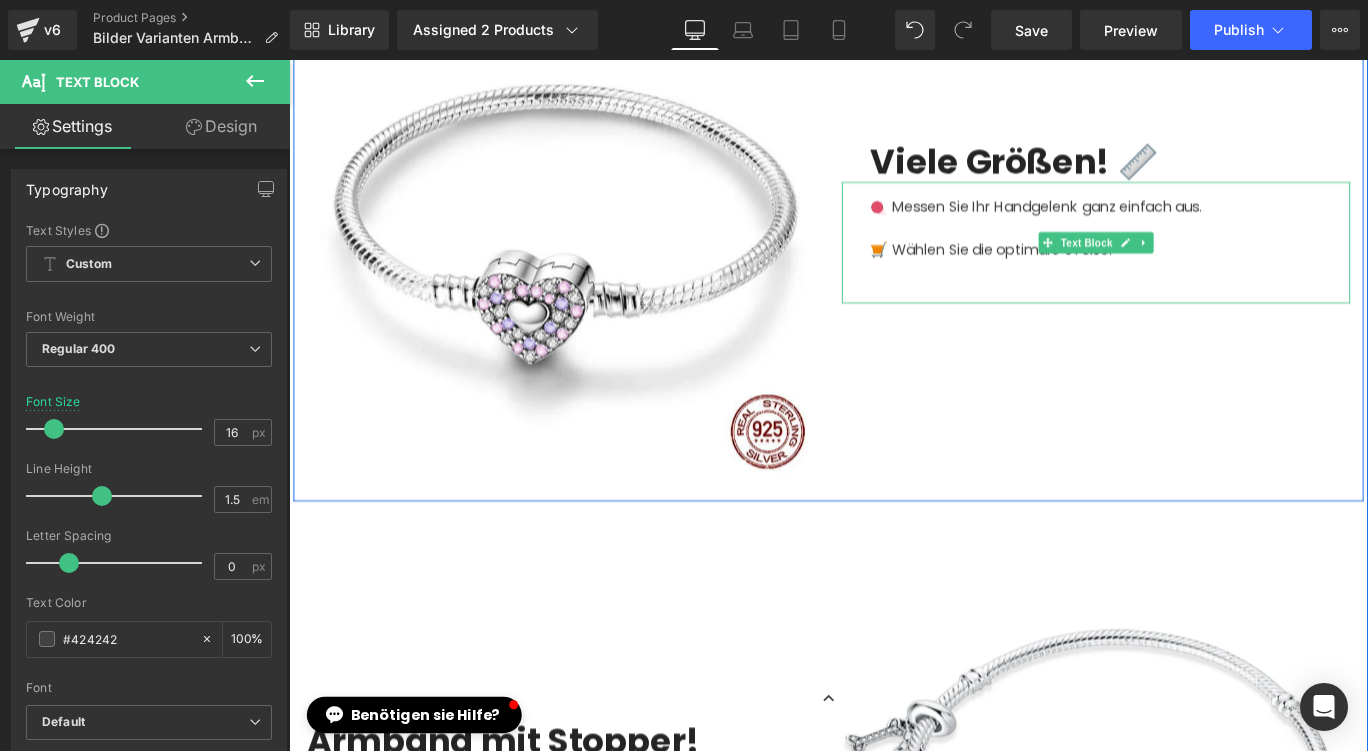 click on "🛒 Wählen Sie die optimale Größe." at bounding box center [1210, 273] 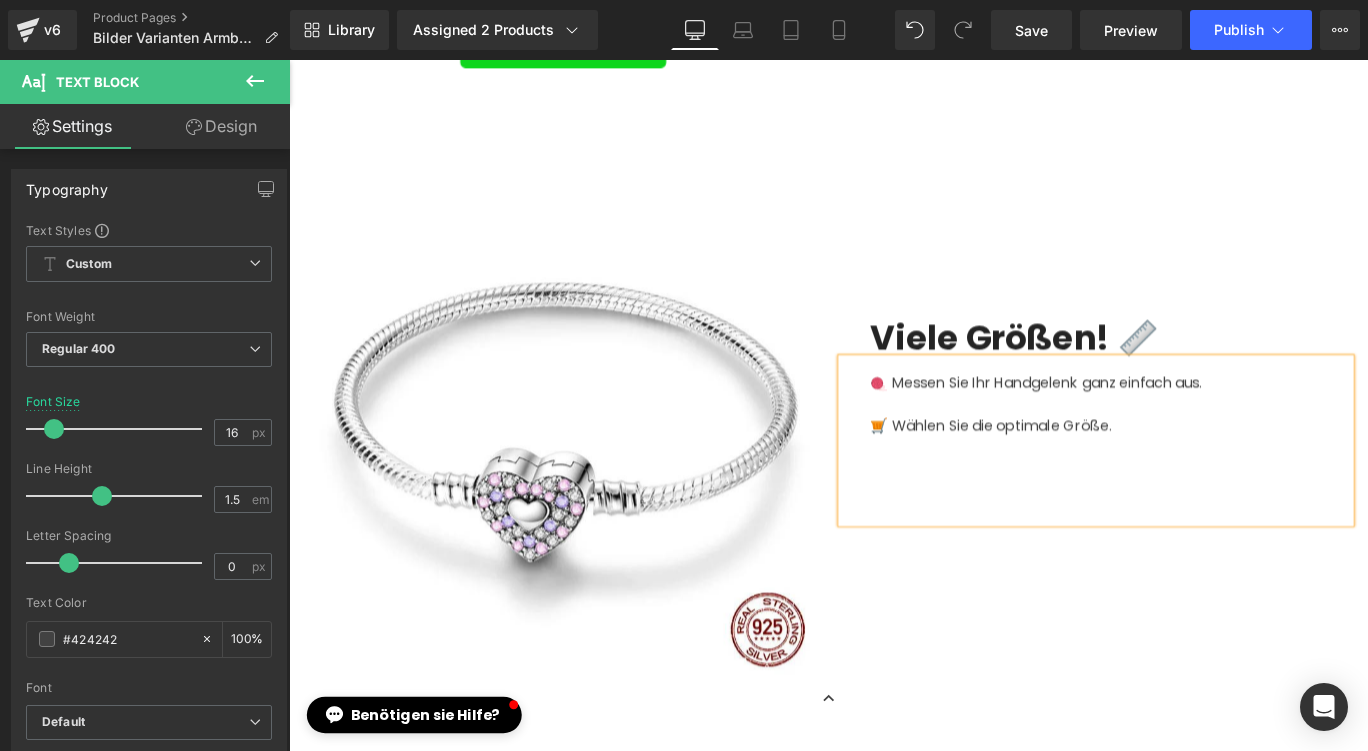 scroll, scrollTop: 1752, scrollLeft: 0, axis: vertical 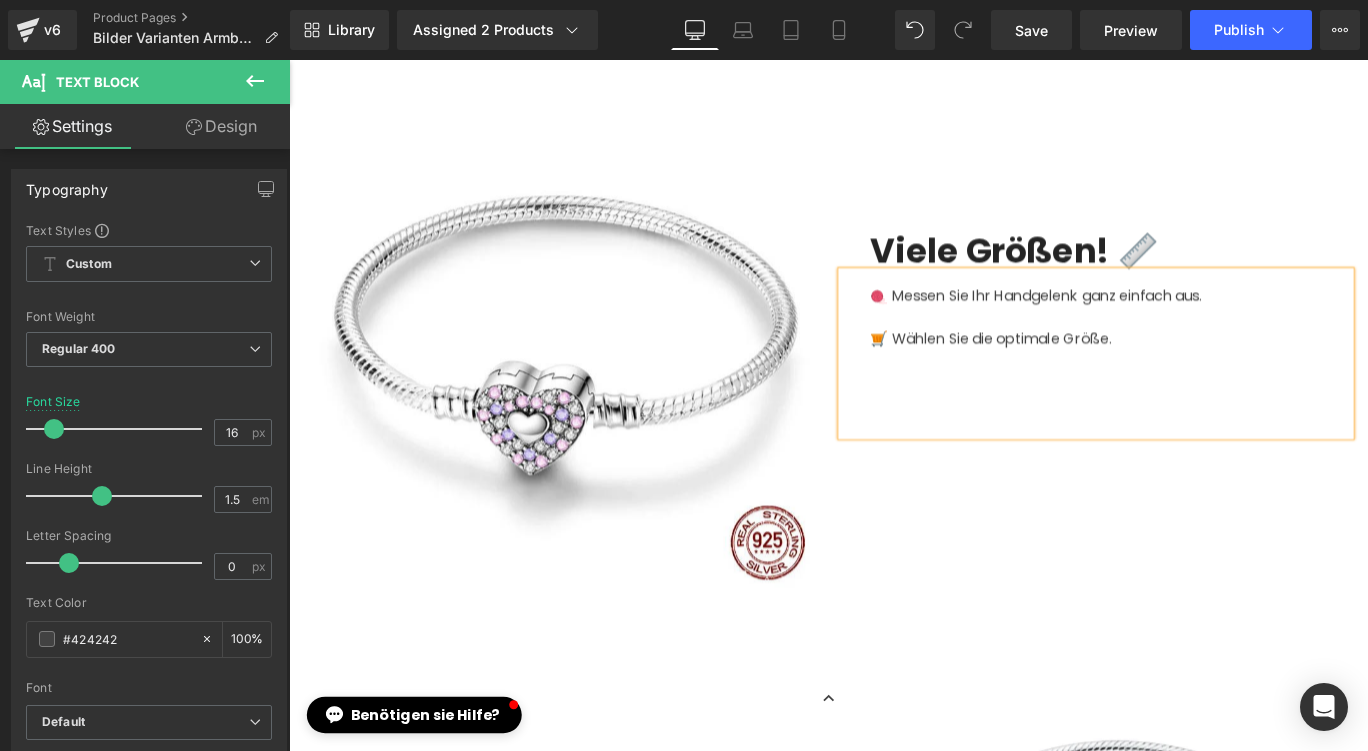 click at bounding box center (1210, 397) 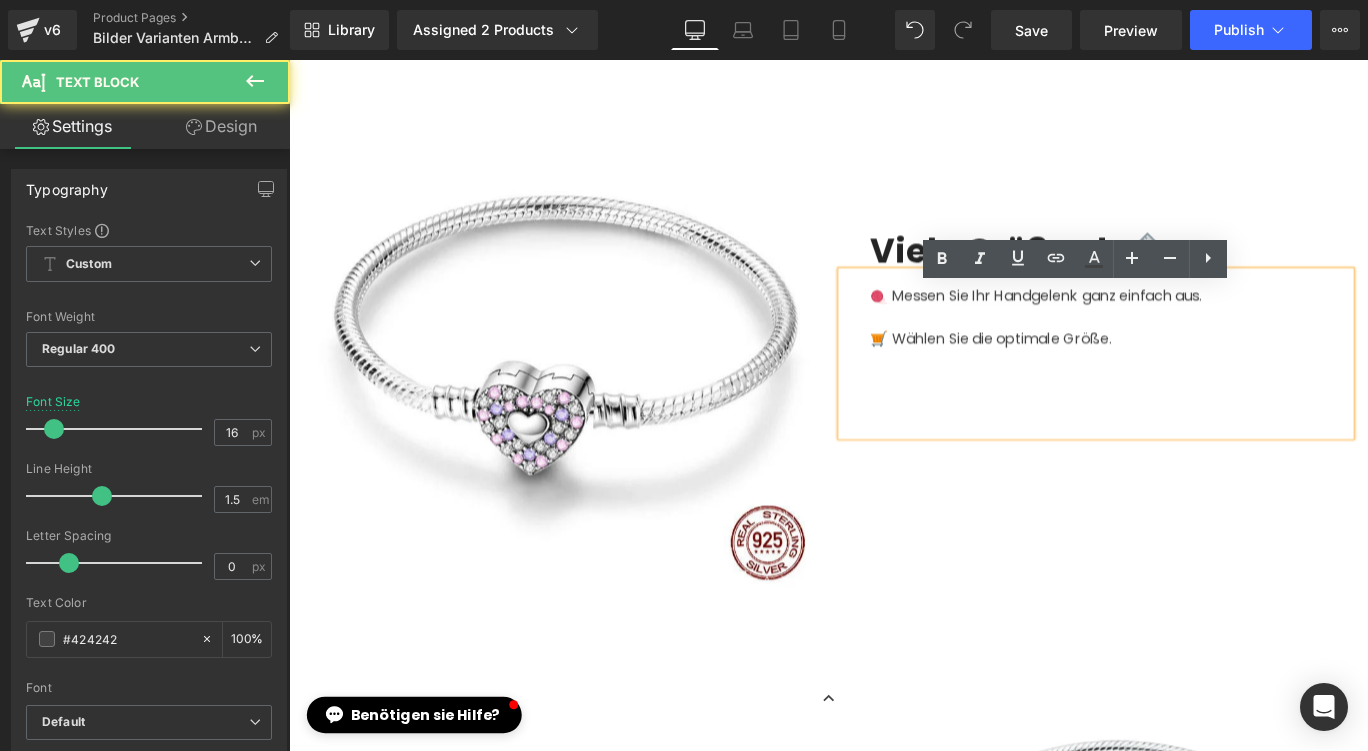 click at bounding box center (1210, 421) 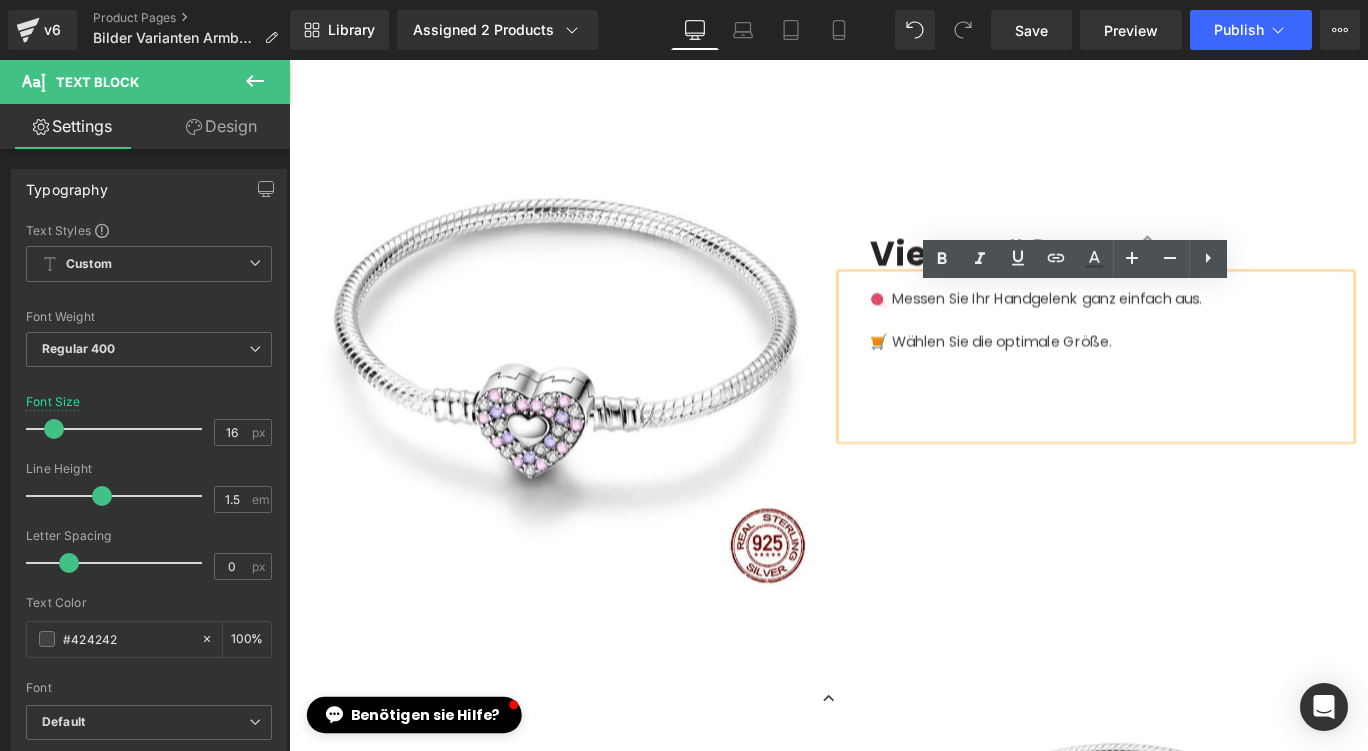 scroll, scrollTop: 1752, scrollLeft: 0, axis: vertical 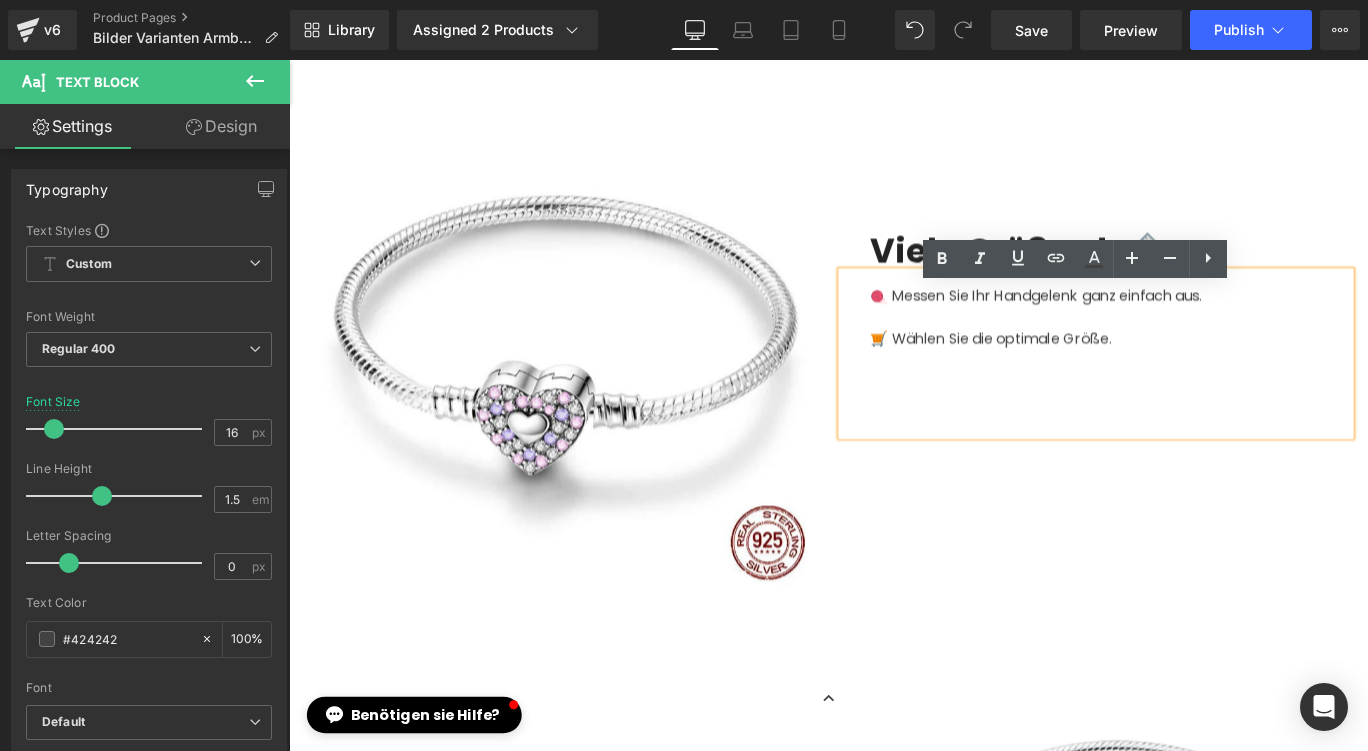 click on "Viele Größen! 📏 Text Block         🧶 Messen Sie Ihr Handgelenk ganz einfach aus. 🛒 Wählen Sie die optimale Größe. Text Block" at bounding box center [1194, 366] 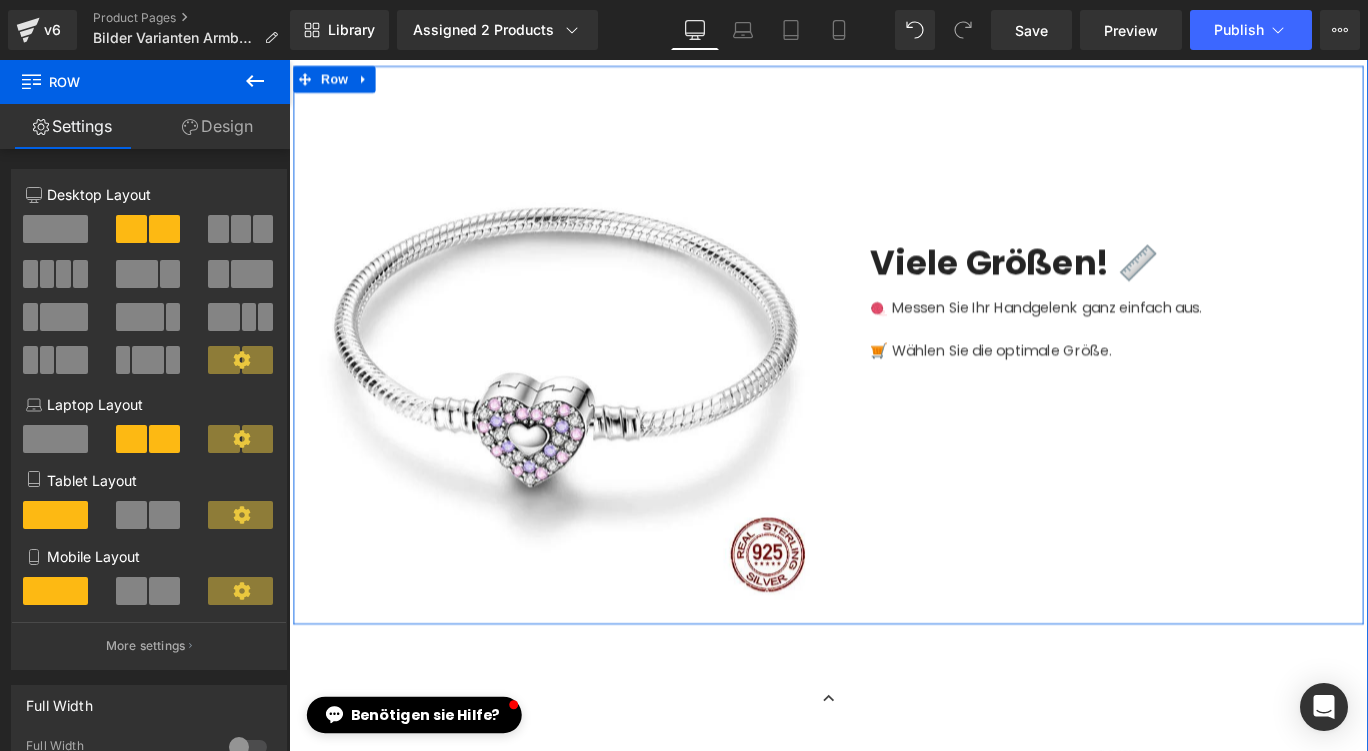scroll, scrollTop: 1752, scrollLeft: 0, axis: vertical 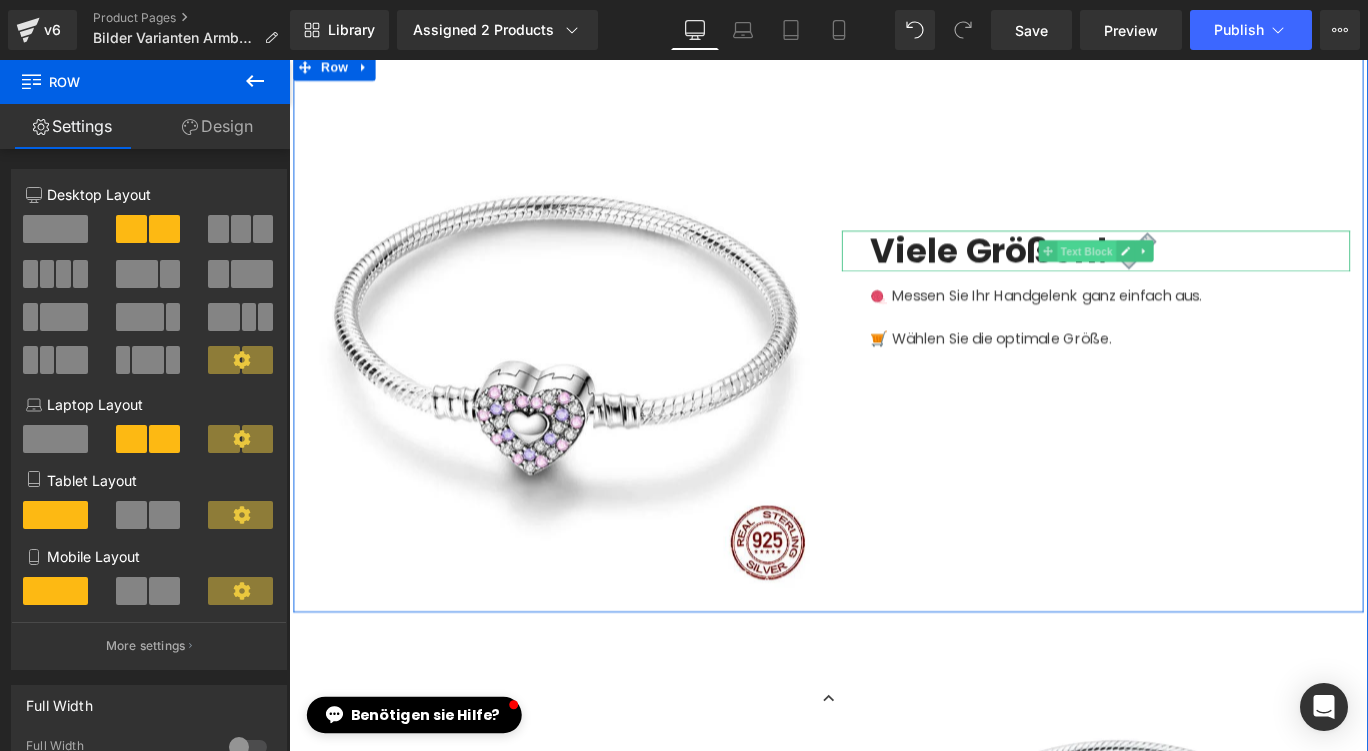 click on "Text Block" at bounding box center [1183, 275] 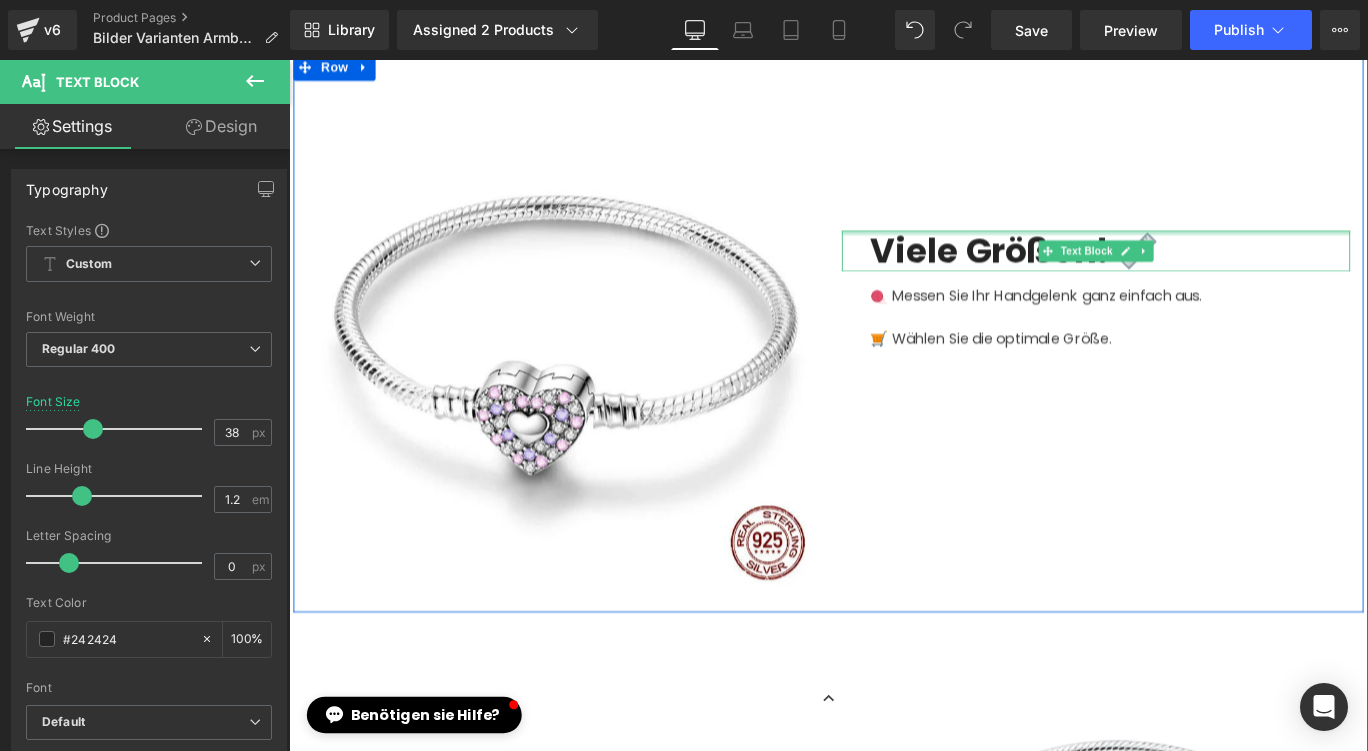 click at bounding box center (1194, 253) 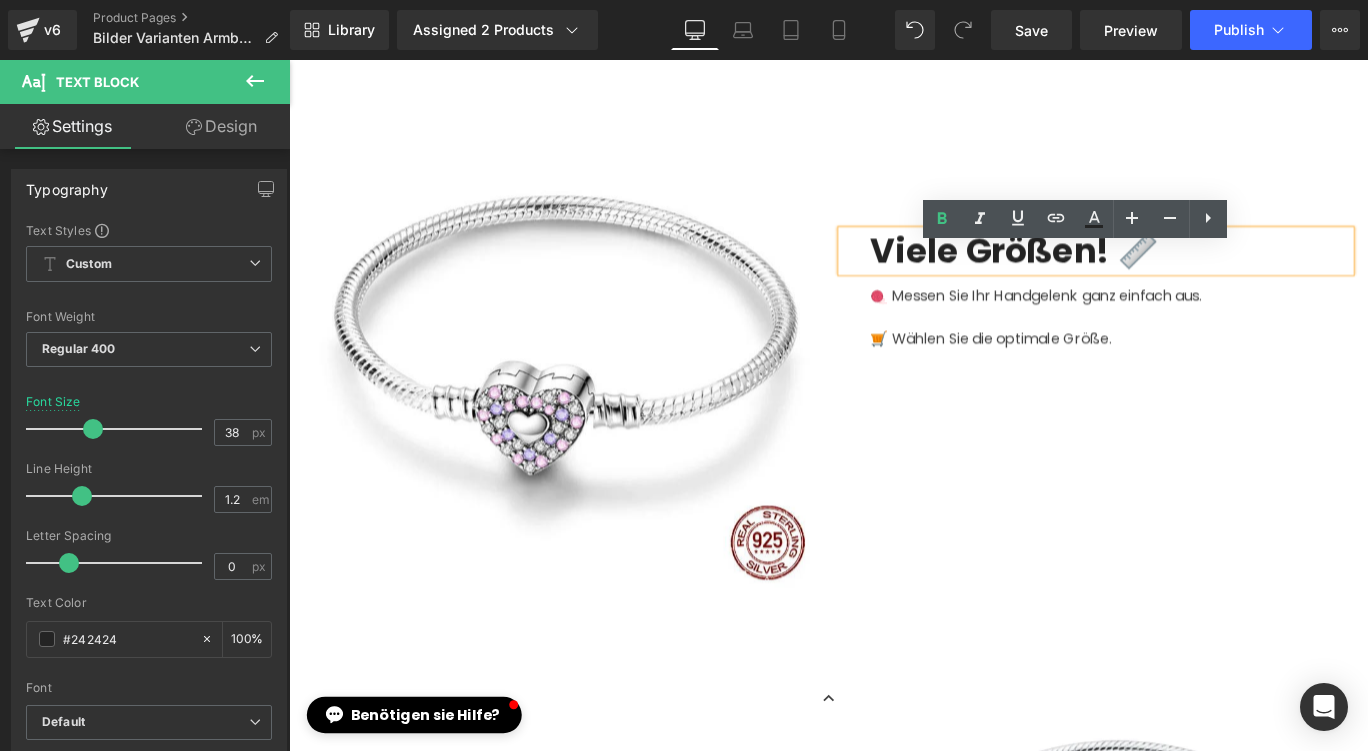 click on "Viele Größen! 📏" at bounding box center [1103, 273] 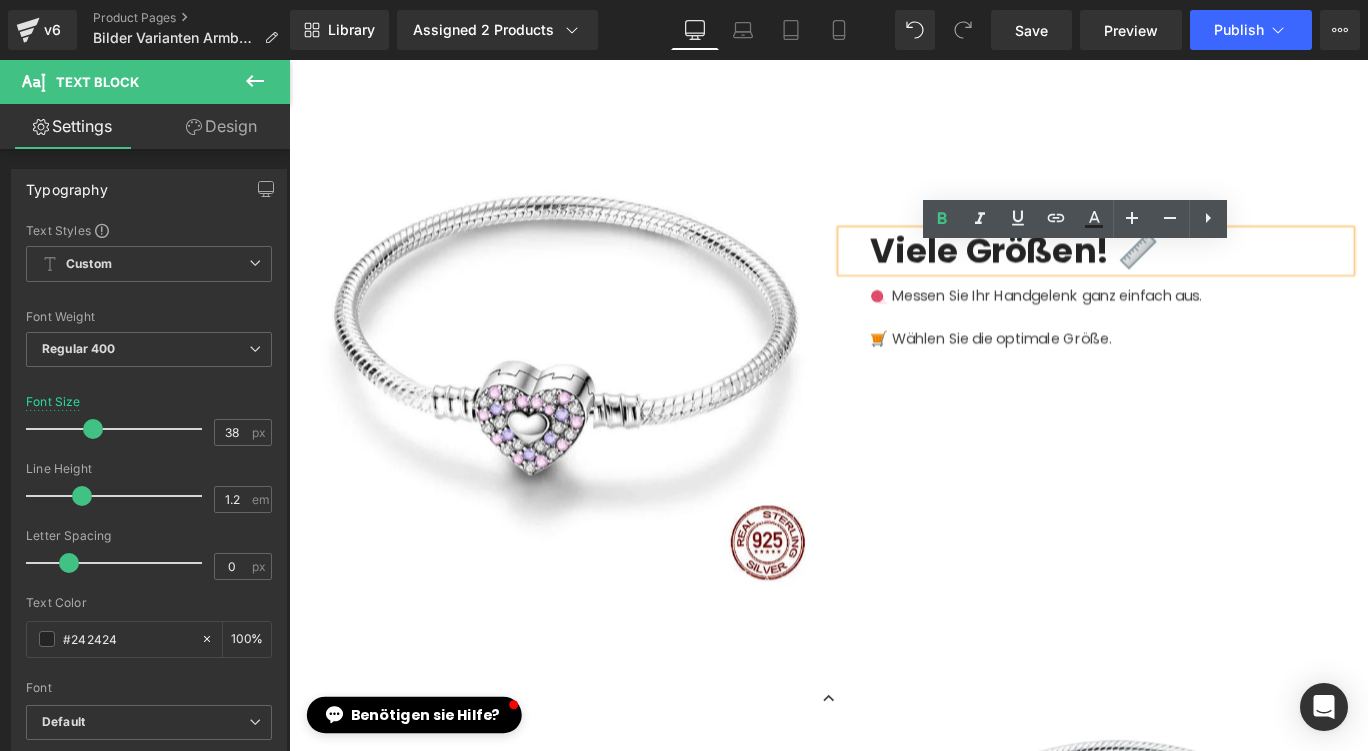 click on "Viele Größen! 📏" at bounding box center [1103, 273] 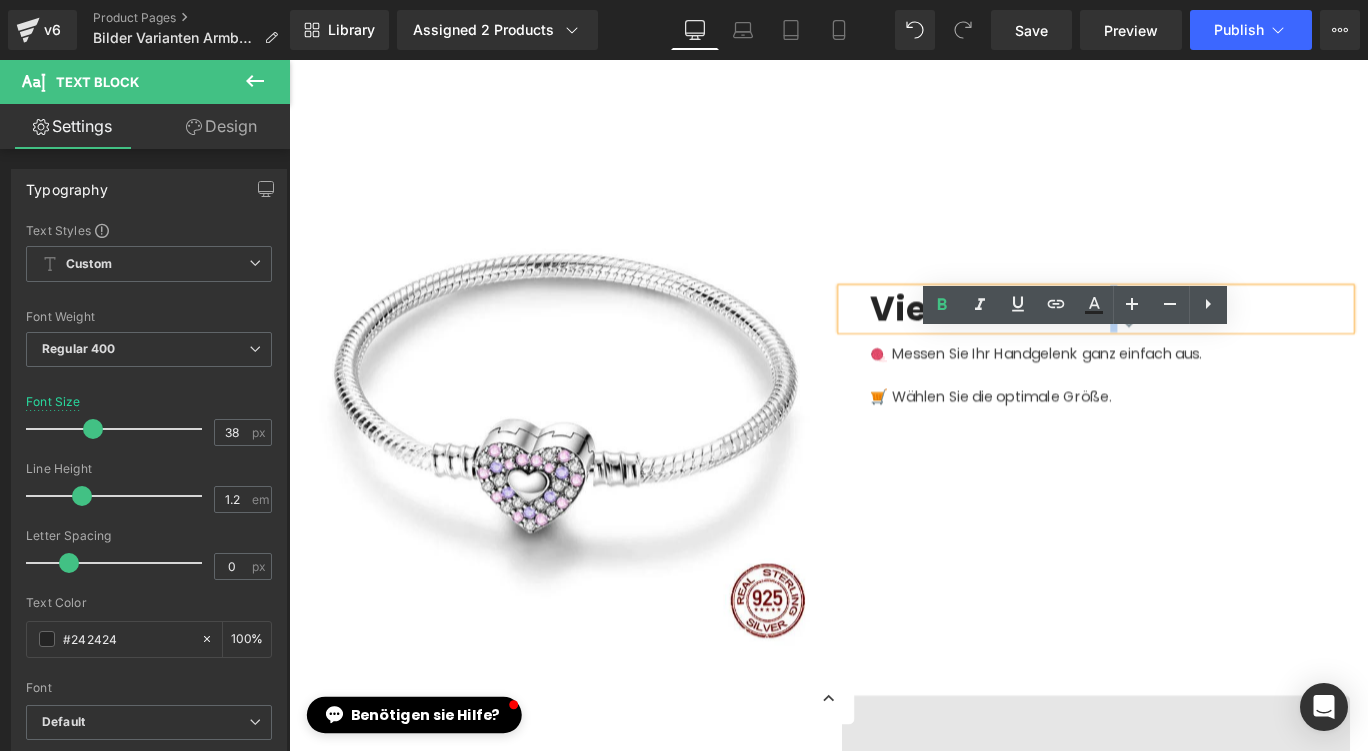 scroll, scrollTop: 1652, scrollLeft: 0, axis: vertical 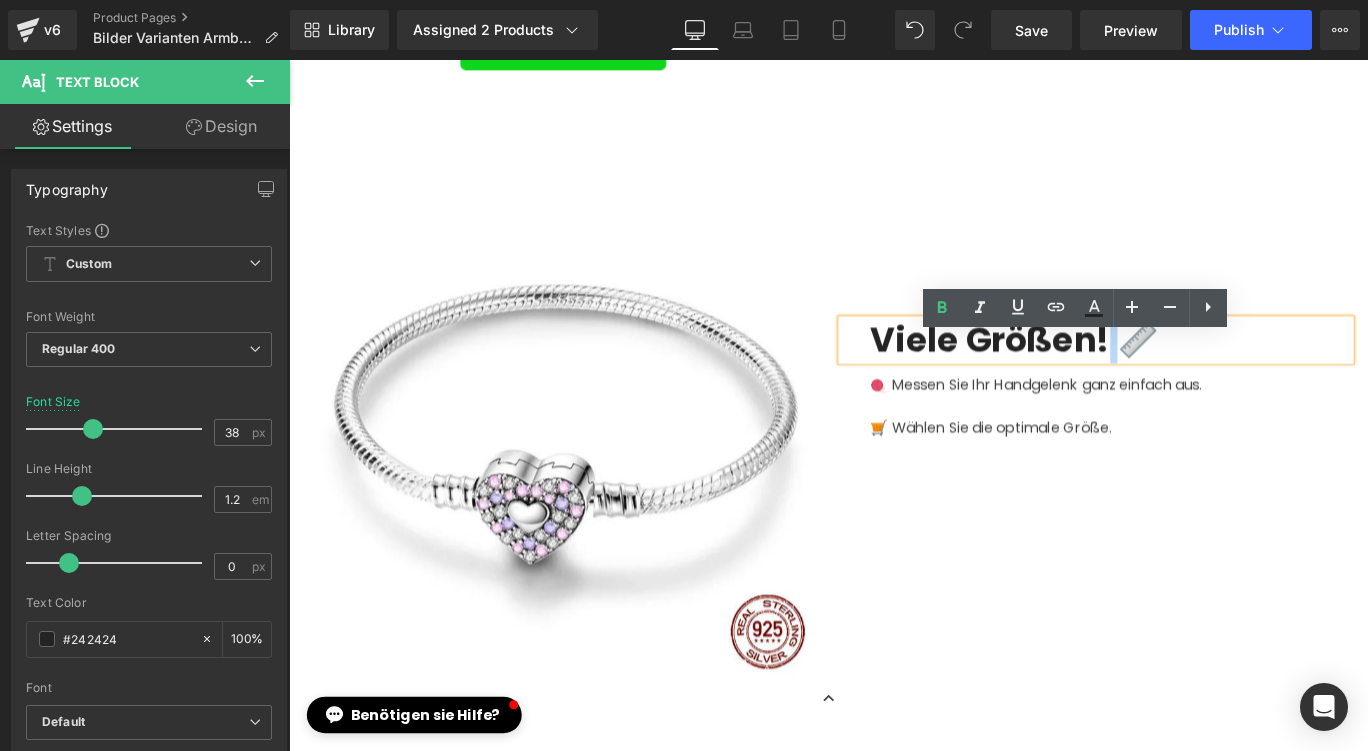 click at bounding box center [1210, 545] 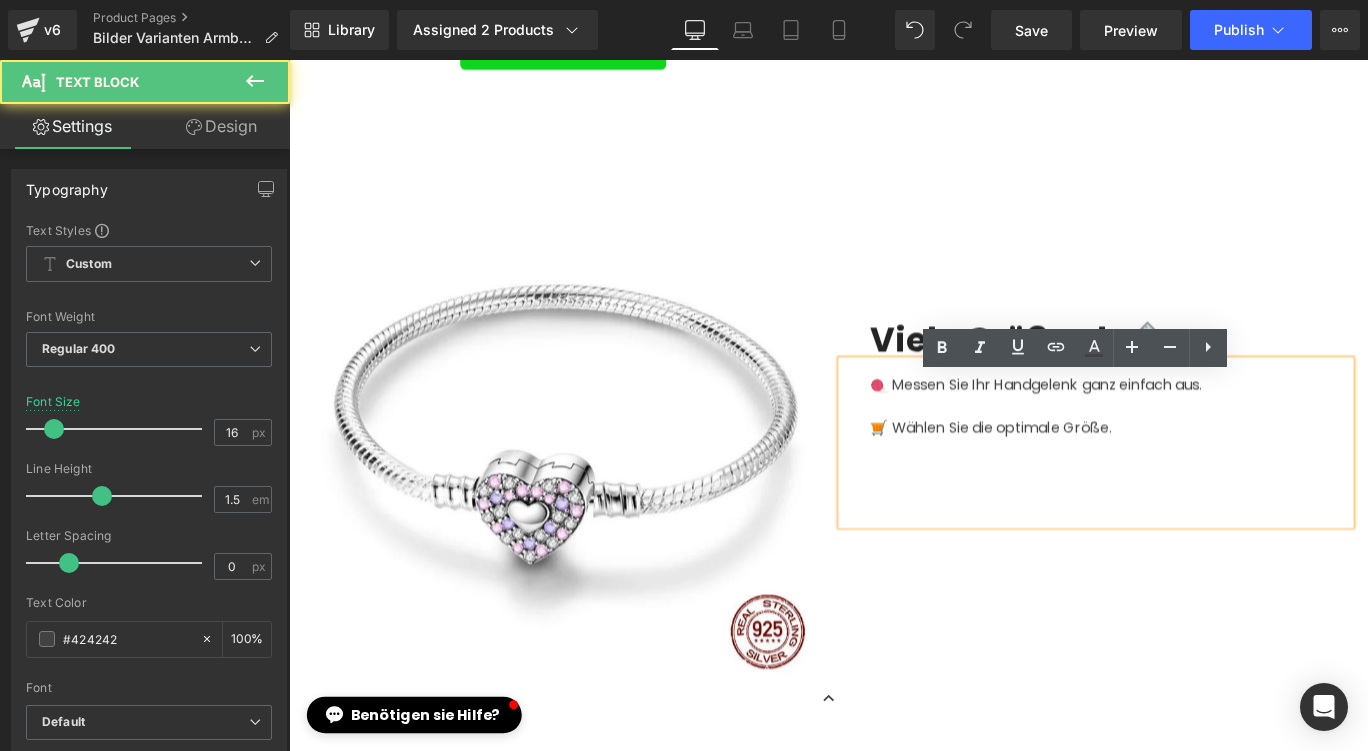 click on "Viele Größen! 📏 Text Block         🧶 Messen Sie Ihr Handgelenk ganz einfach aus. 🛒 Wählen Sie die optimale Größe. Text Block" at bounding box center [1194, 466] 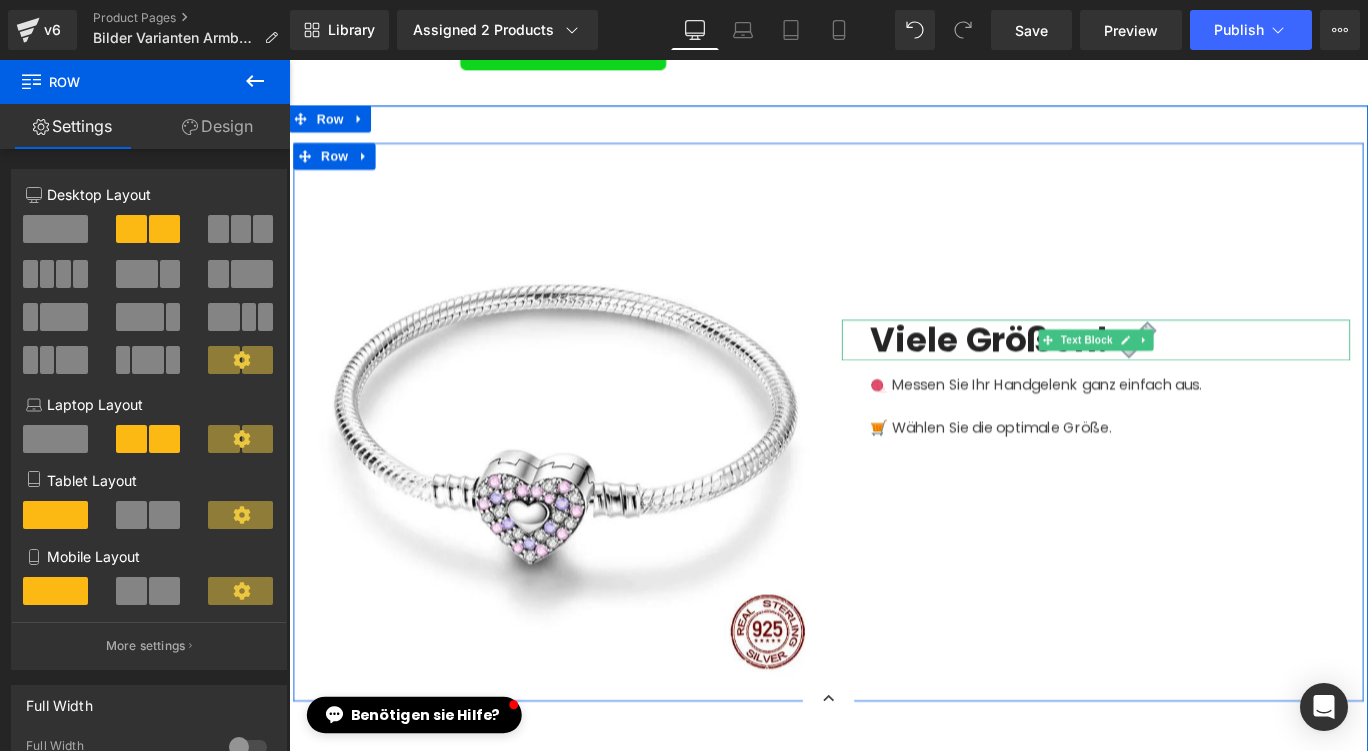 click on "Viele Größen! 📏" at bounding box center [1103, 373] 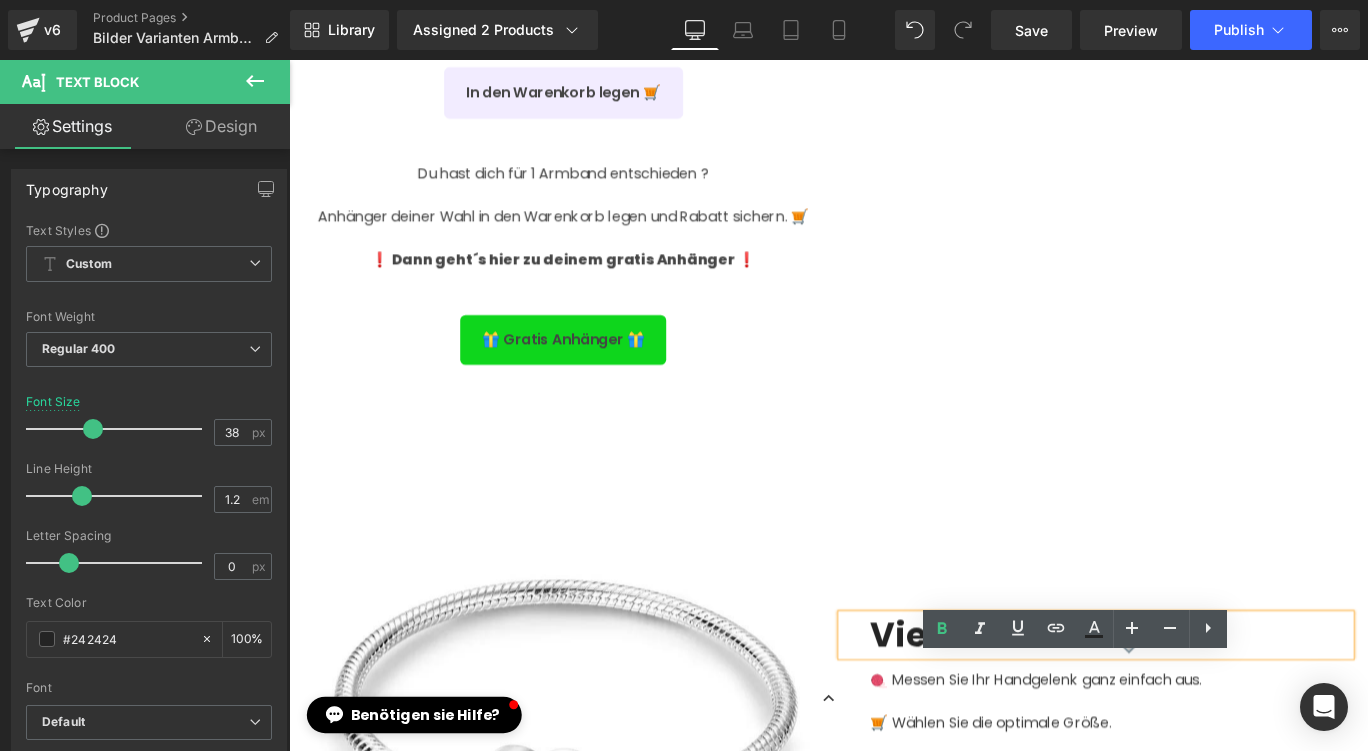 scroll, scrollTop: 1400, scrollLeft: 0, axis: vertical 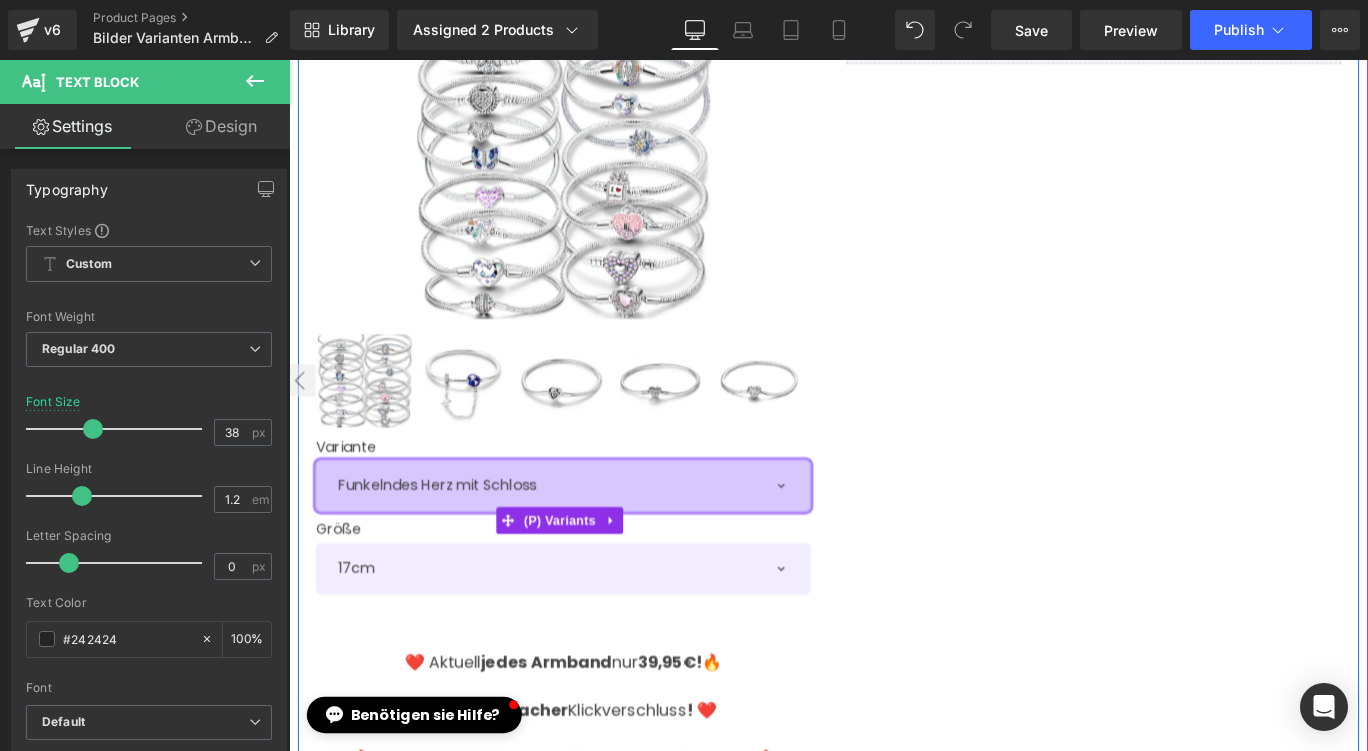 click on "Funkelndes Herz mit Schloss
Schneeflocke
Herz Forever Silber
Kleeblatt
Hundepfote
Tulpe Silber
Muschel
Herz Silber Pink
Herz Totenschädel
Herz mit filigranem Muster
Silber Kugel Pinkes Herz
Schmelzendes Herz
Hundepfote mit Knochen
Kleine Herzen
Blumen mit Schmetterling
Baum der Hoffnung
Lotusblume
Schmetterling" at bounding box center (596, 538) 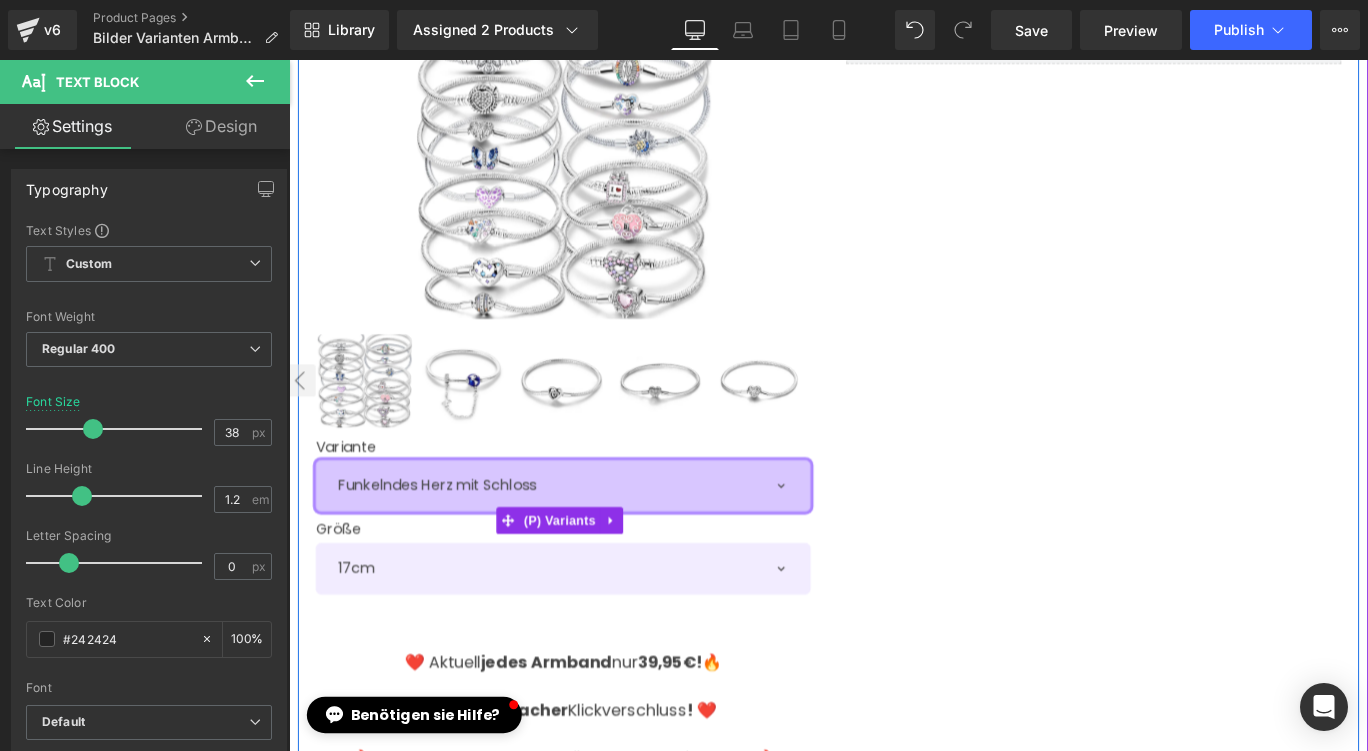 click on "Funkelndes Herz mit Schloss
Schneeflocke
Herz Forever Silber
Kleeblatt
Hundepfote
Tulpe Silber
Muschel
Herz Silber Pink
Herz Totenschädel
Herz mit filigranem Muster
Silber Kugel Pinkes Herz
Schmelzendes Herz
Hundepfote mit Knochen
Kleine Herzen
Blumen mit Schmetterling
Baum der Hoffnung
Lotusblume
Schmetterling" at bounding box center (596, 538) 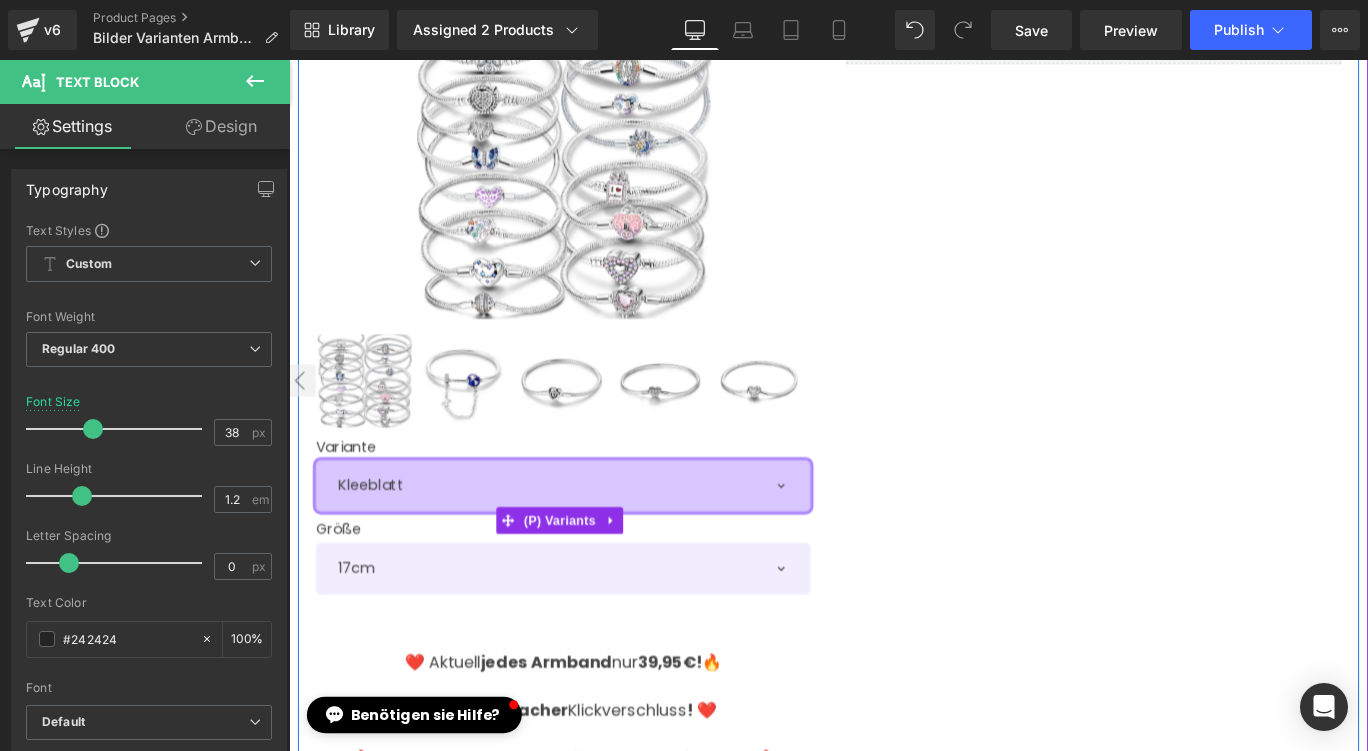 click on "Funkelndes Herz mit Schloss
Schneeflocke
Herz Forever Silber
Kleeblatt
Hundepfote
Tulpe Silber
Muschel
Herz Silber Pink
Herz Totenschädel
Herz mit filigranem Muster
Silber Kugel Pinkes Herz
Schmelzendes Herz
Hundepfote mit Knochen
Kleine Herzen
Blumen mit Schmetterling
Baum der Hoffnung
Lotusblume
Schmetterling" at bounding box center (596, 538) 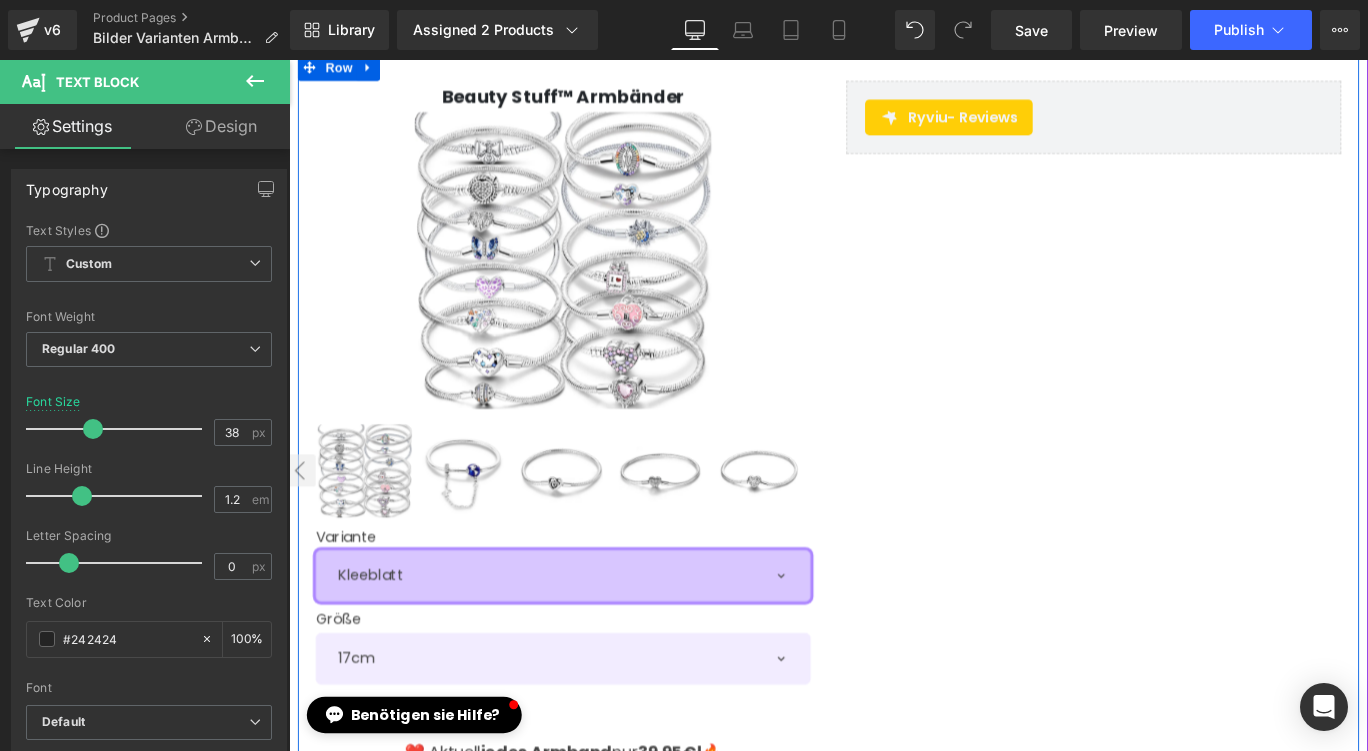 scroll, scrollTop: 300, scrollLeft: 0, axis: vertical 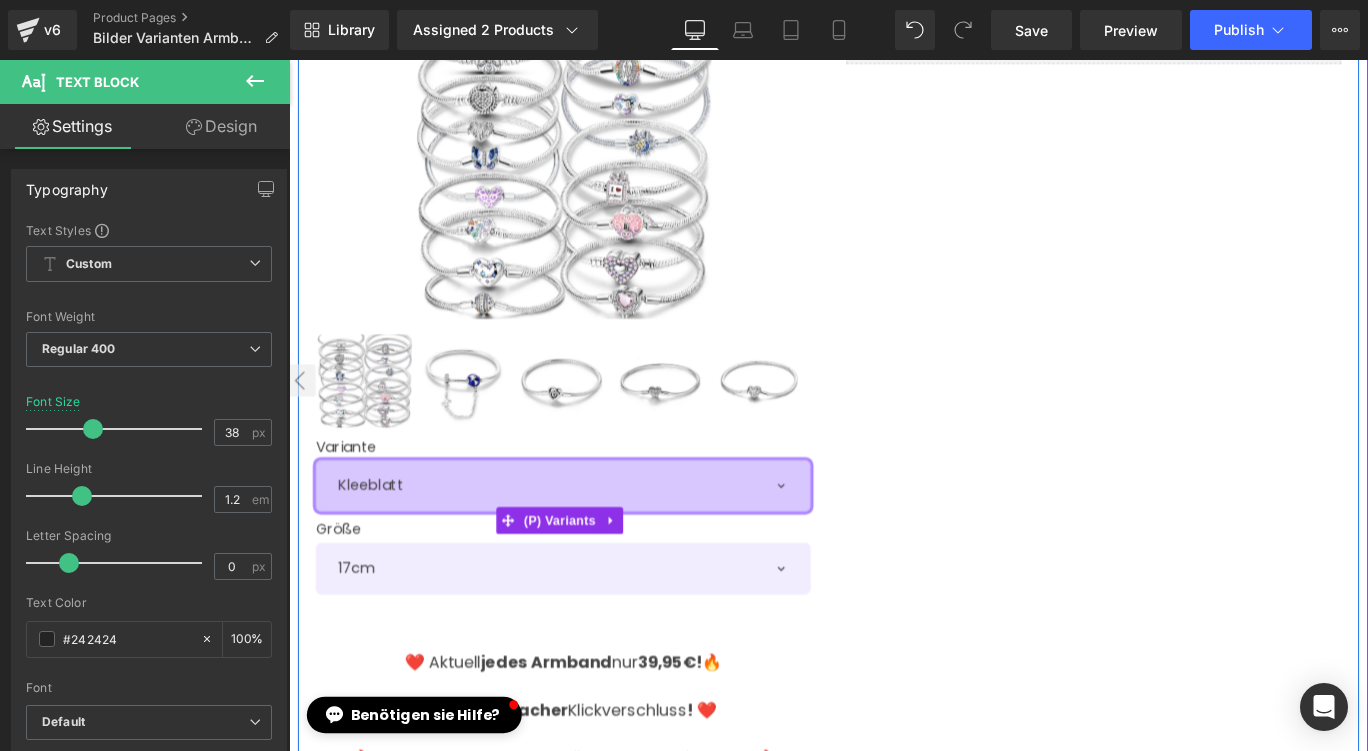 click on "Funkelndes Herz mit Schloss
Schneeflocke
Herz Forever Silber
Kleeblatt
Hundepfote
Tulpe Silber
Muschel
Herz Silber Pink
Herz Totenschädel
Herz mit filigranem Muster
Silber Kugel Pinkes Herz
Schmelzendes Herz
Hundepfote mit Knochen
Kleine Herzen
Blumen mit Schmetterling
Baum der Hoffnung
Lotusblume
Schmetterling" at bounding box center (596, 538) 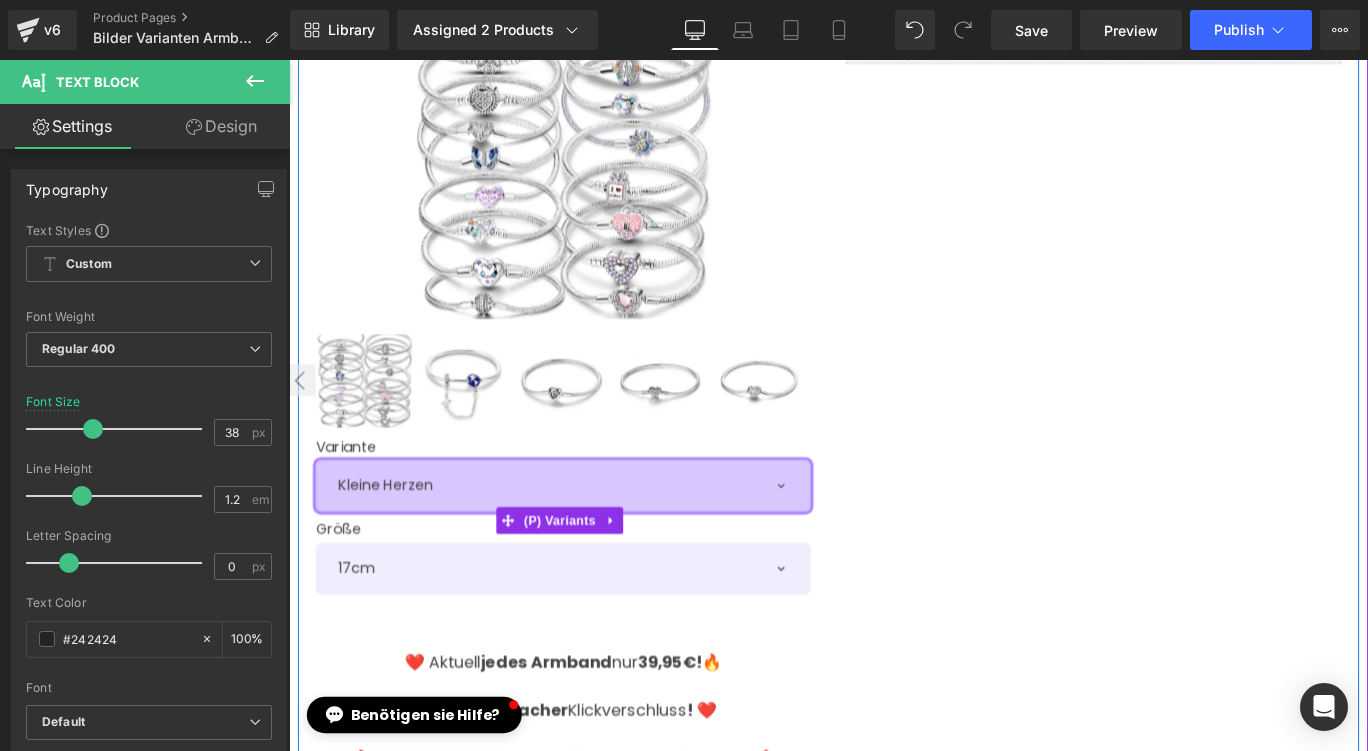 click on "Funkelndes Herz mit Schloss
Schneeflocke
Herz Forever Silber
Kleeblatt
Hundepfote
Tulpe Silber
Muschel
Herz Silber Pink
Herz Totenschädel
Herz mit filigranem Muster
Silber Kugel Pinkes Herz
Schmelzendes Herz
Hundepfote mit Knochen
Kleine Herzen
Blumen mit Schmetterling
Baum der Hoffnung
Lotusblume
Schmetterling" at bounding box center (596, 538) 